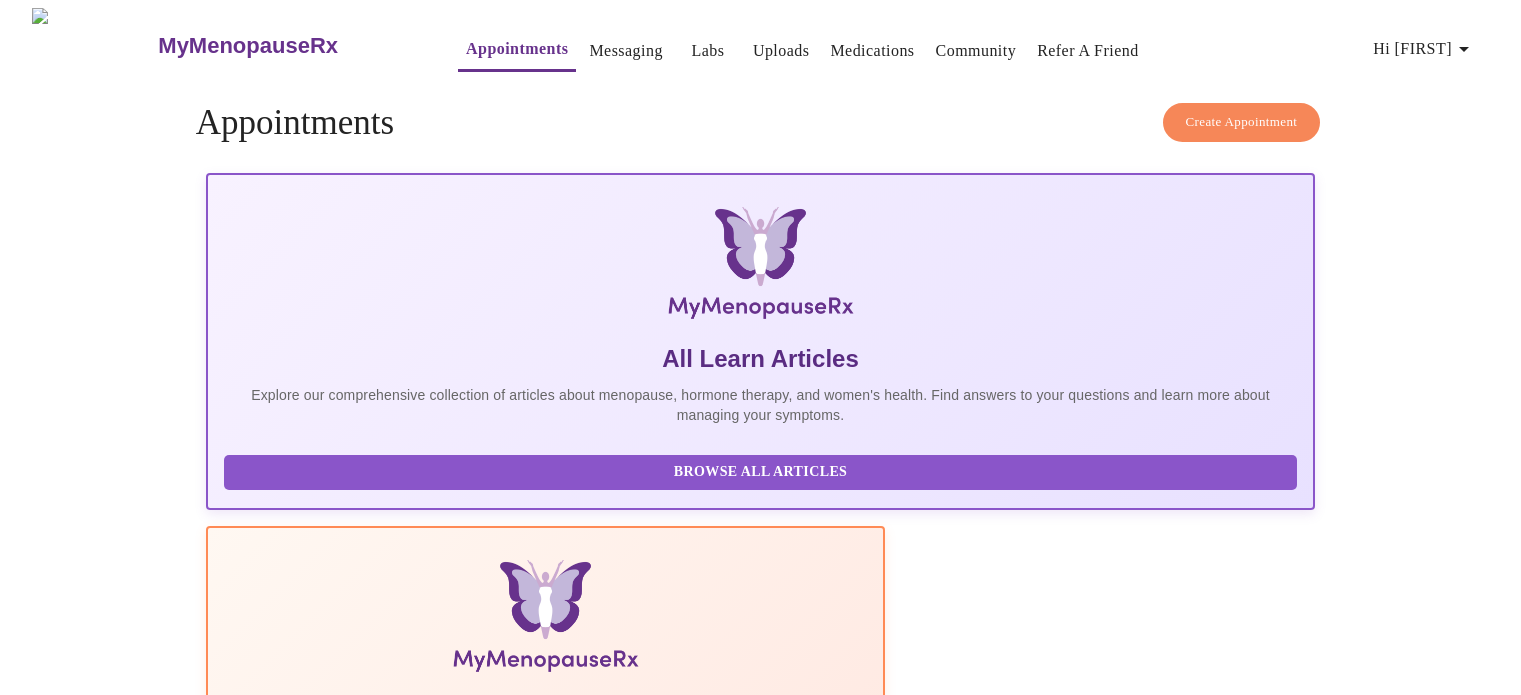 scroll, scrollTop: 0, scrollLeft: 0, axis: both 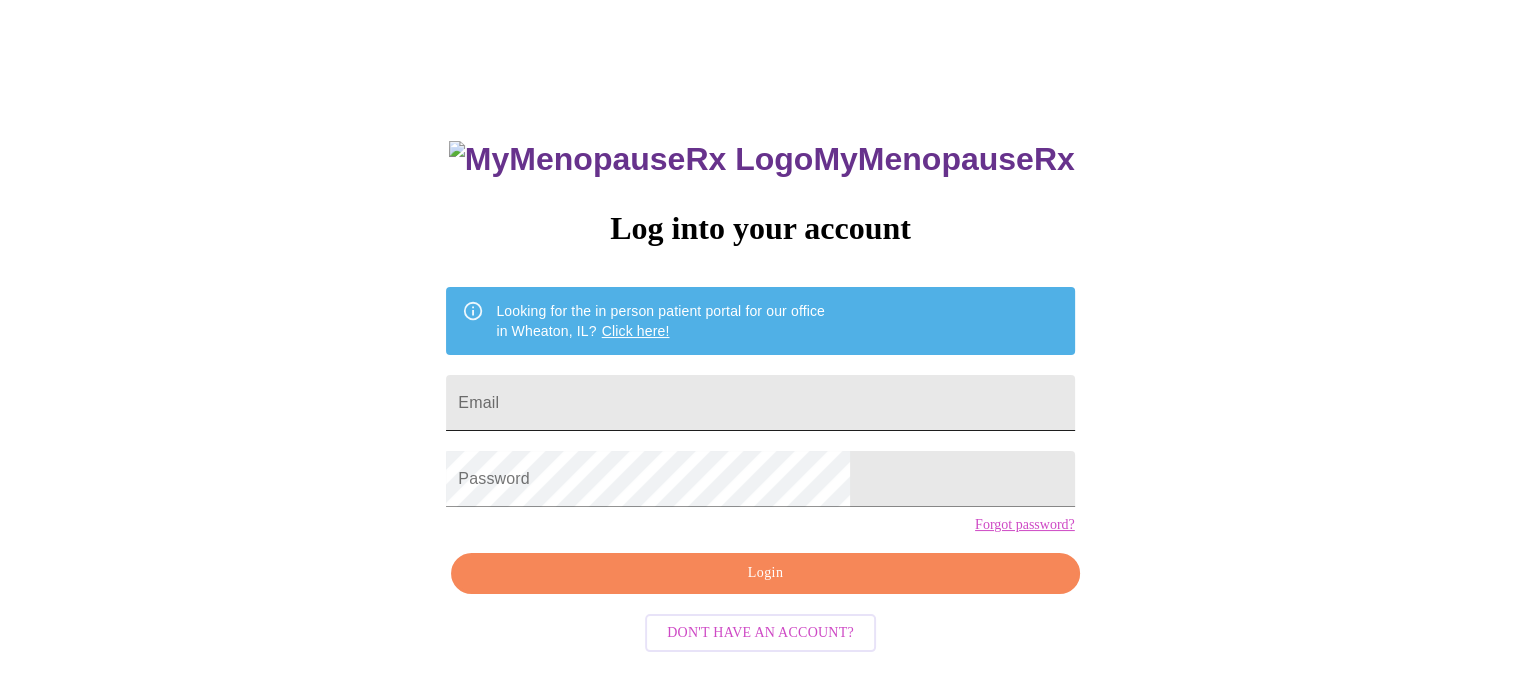 click on "Email" at bounding box center (760, 403) 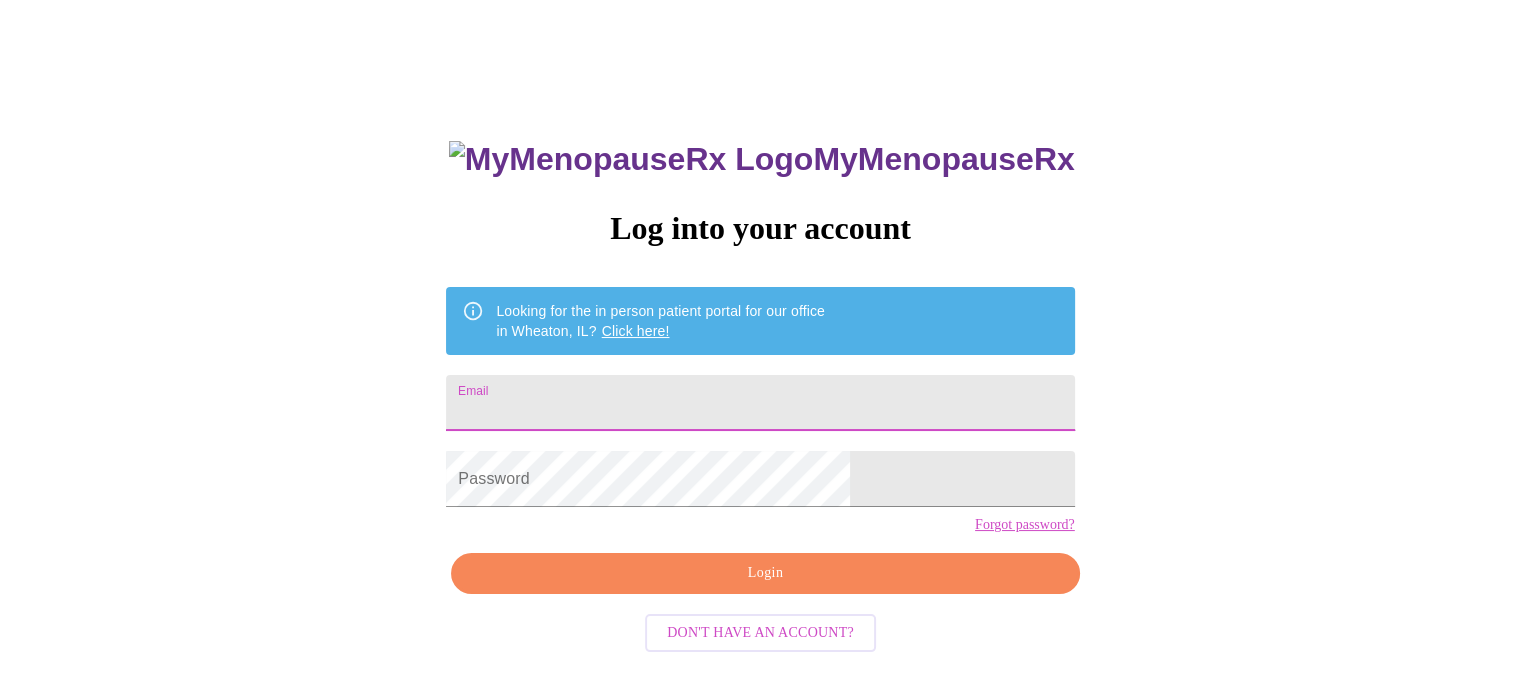 type on "[EMAIL]" 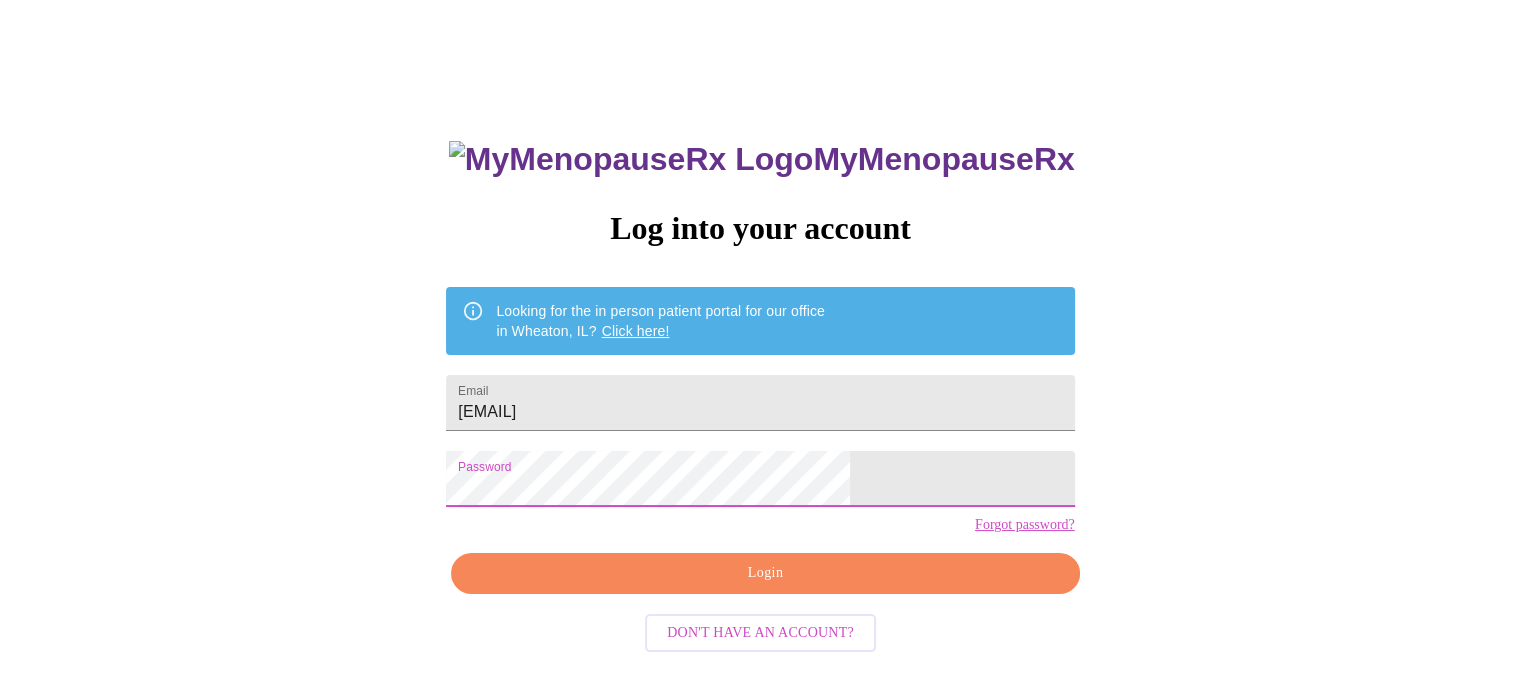 click on "Login" at bounding box center (765, 573) 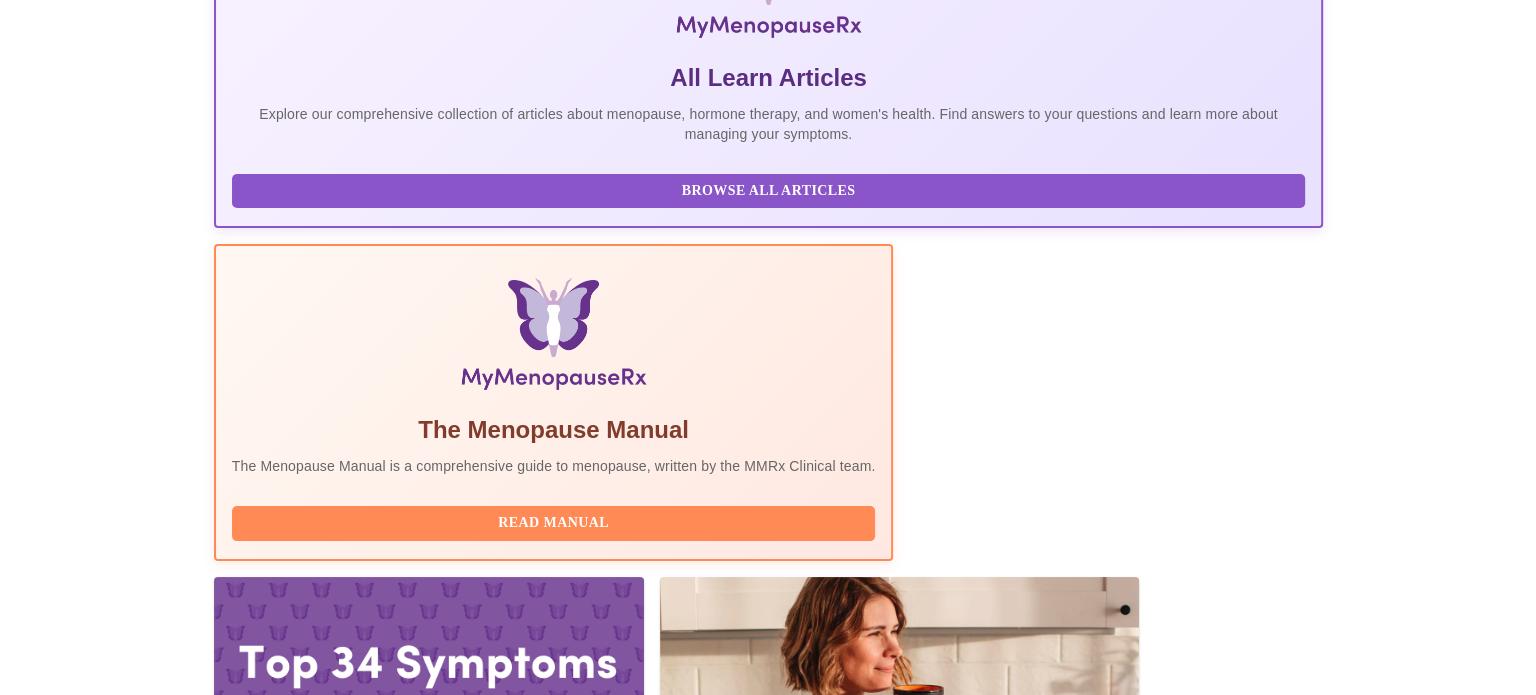 scroll, scrollTop: 0, scrollLeft: 0, axis: both 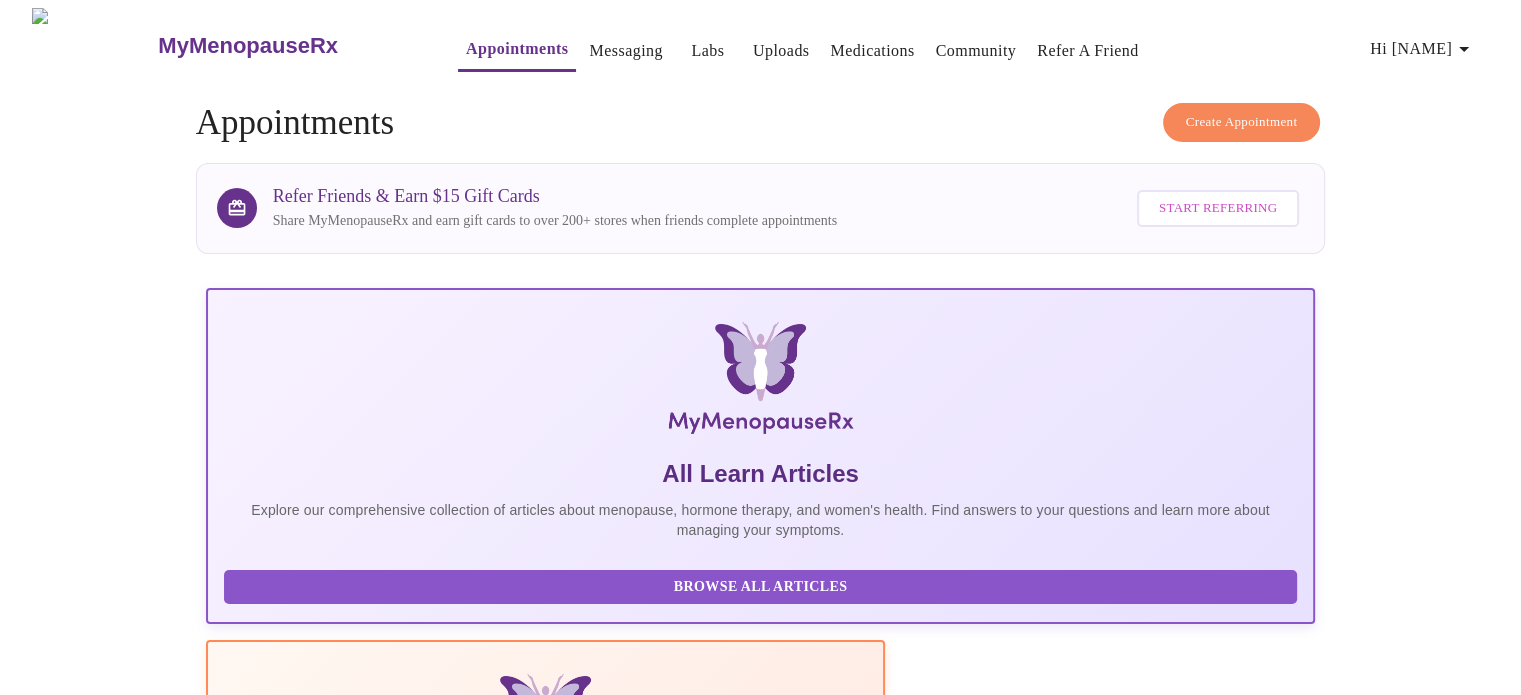 click on "Uploads" at bounding box center (781, 51) 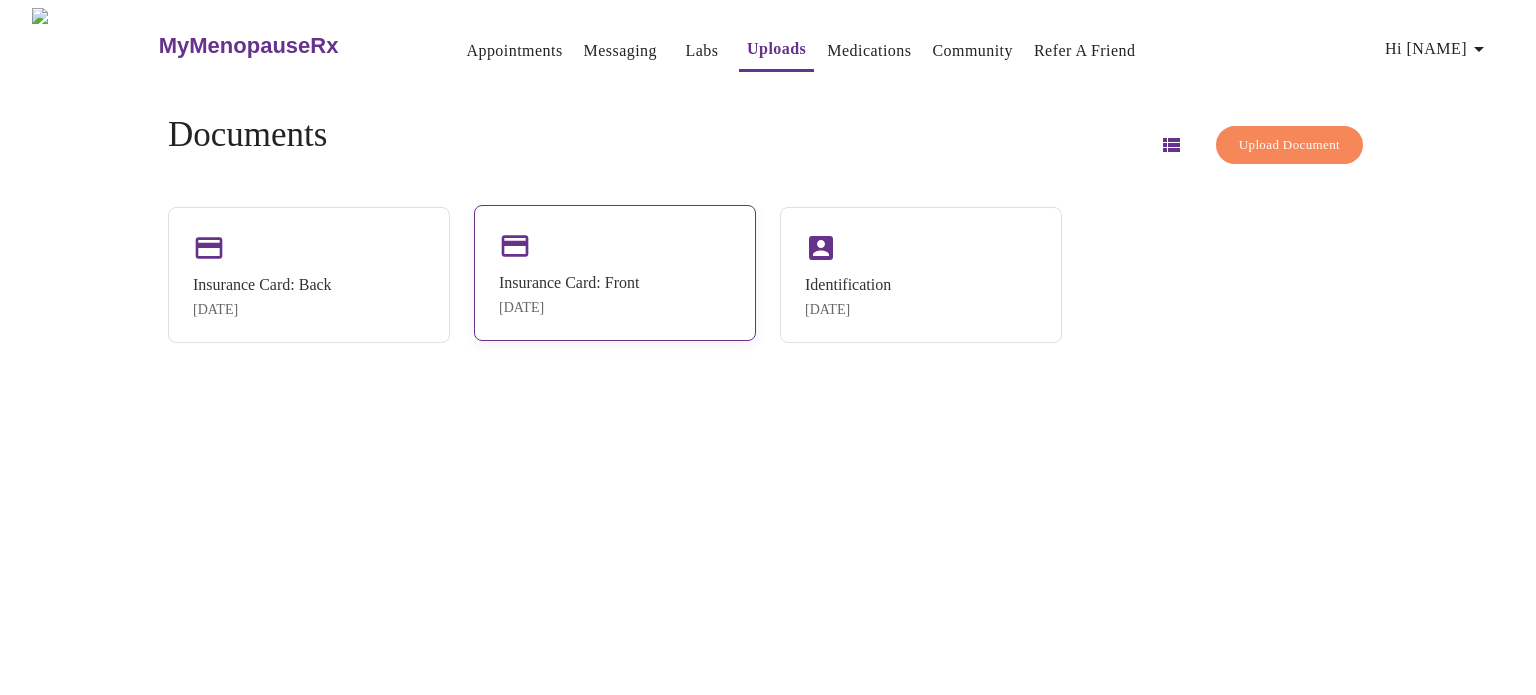 click on "Insurance Card: Front Jul 25, 2025" at bounding box center (615, 273) 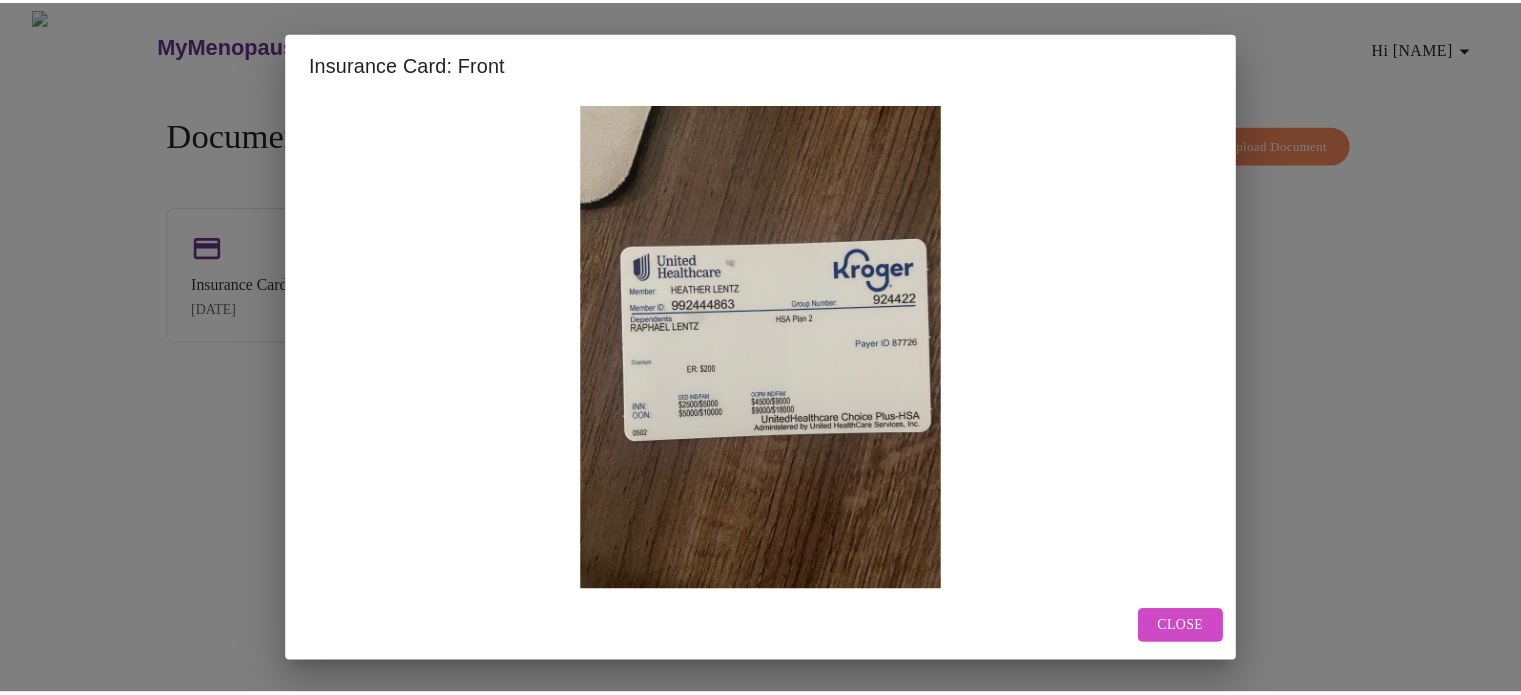 scroll, scrollTop: 5, scrollLeft: 0, axis: vertical 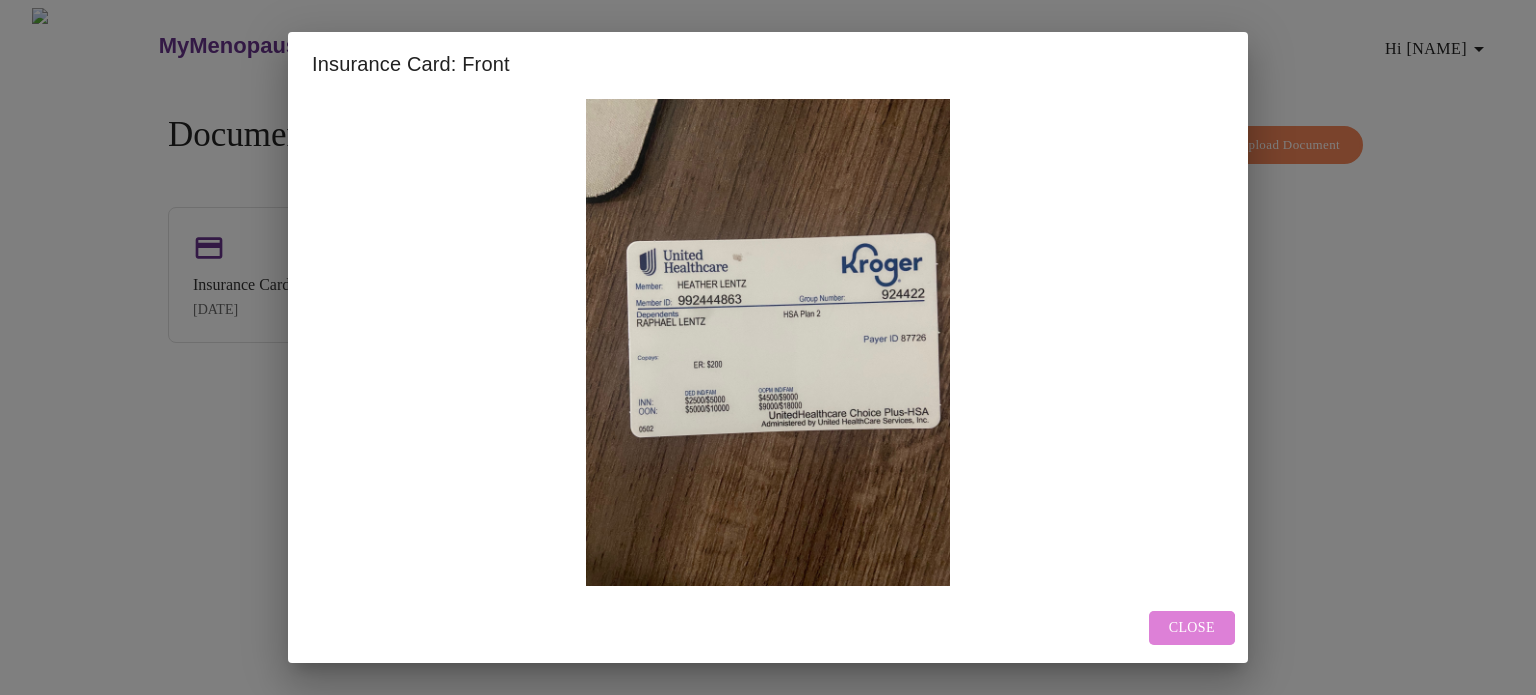 click on "Close" at bounding box center (1192, 628) 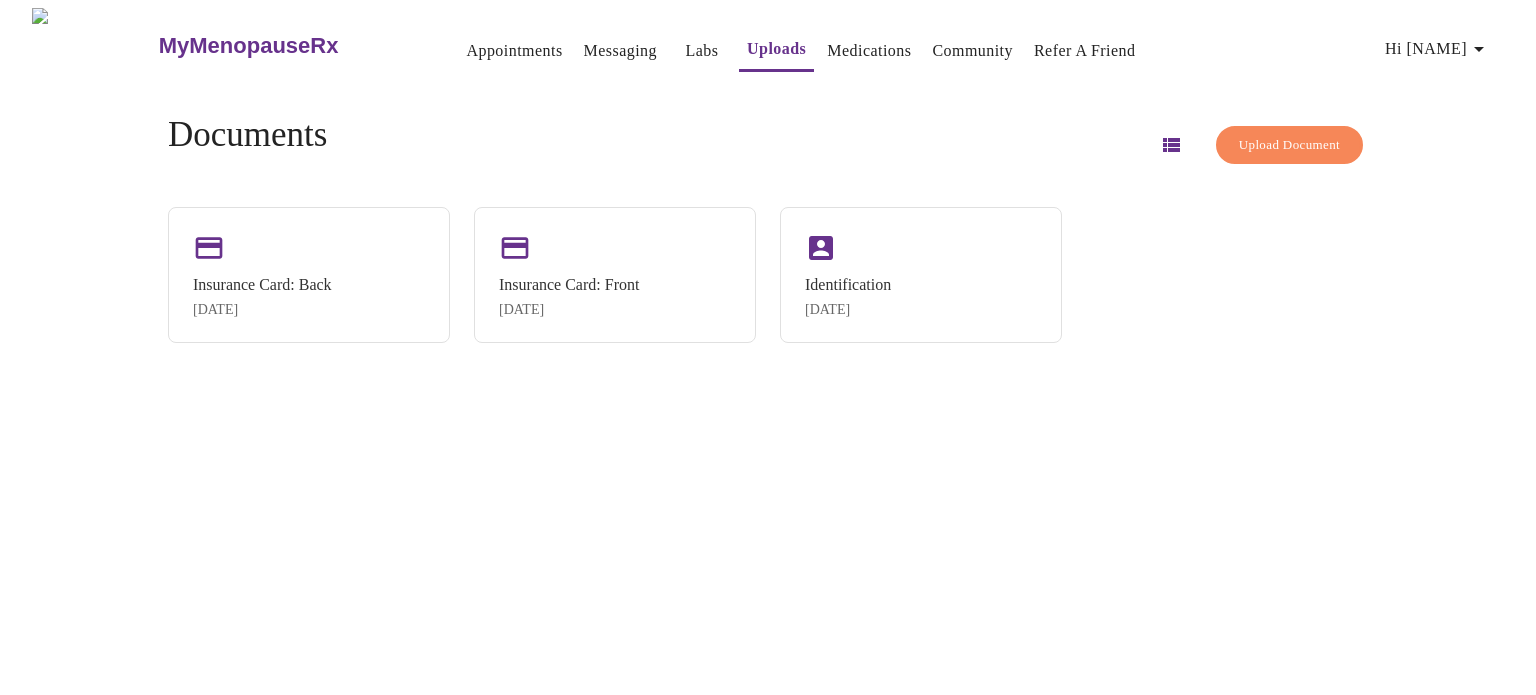 click 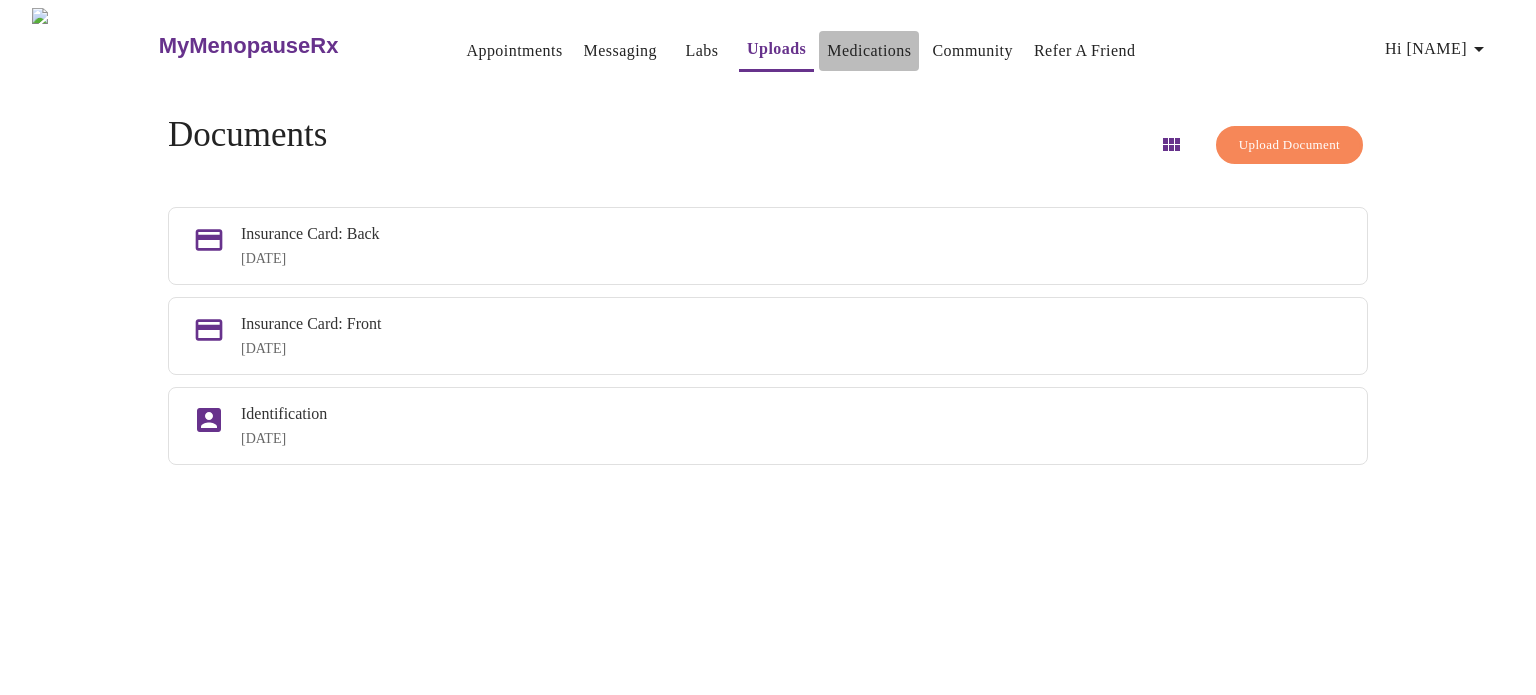 click on "Medications" at bounding box center [869, 51] 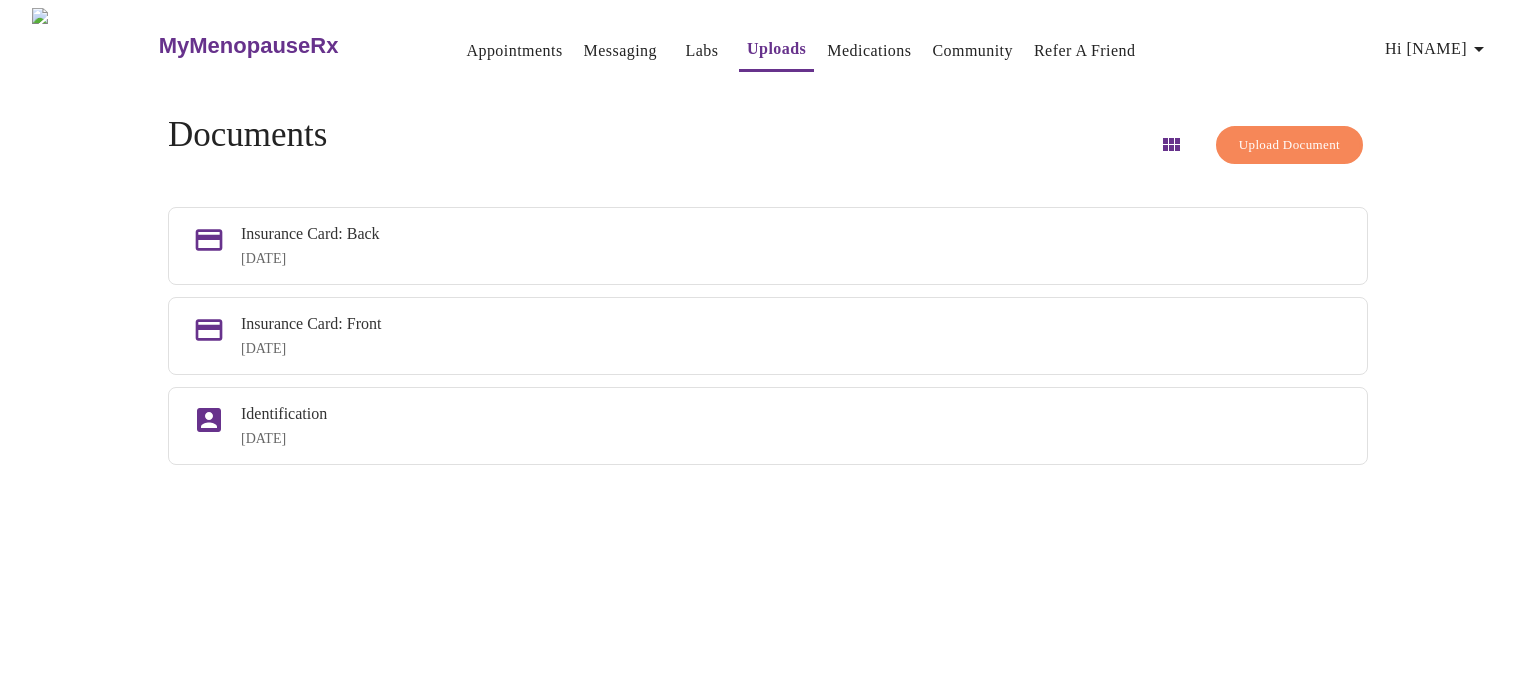 click on "Messaging" at bounding box center (620, 51) 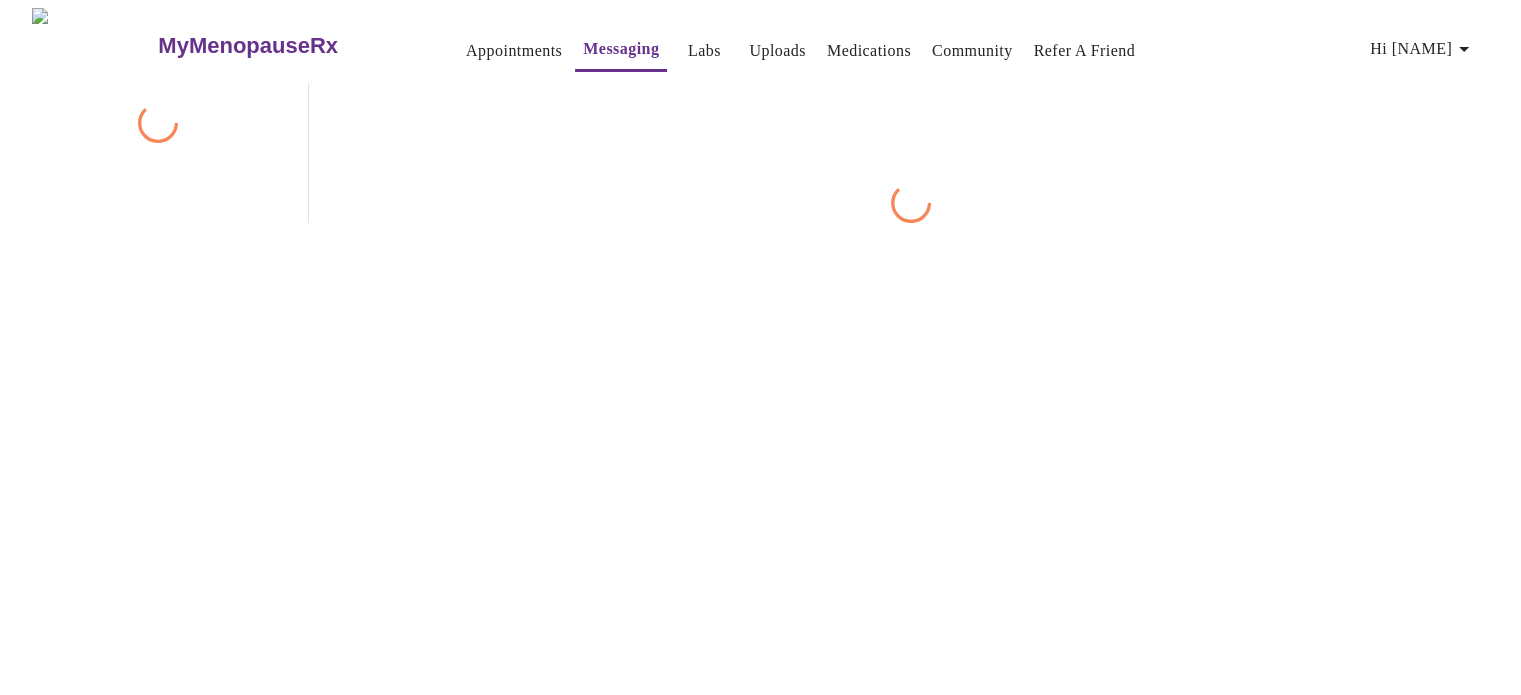 scroll, scrollTop: 75, scrollLeft: 0, axis: vertical 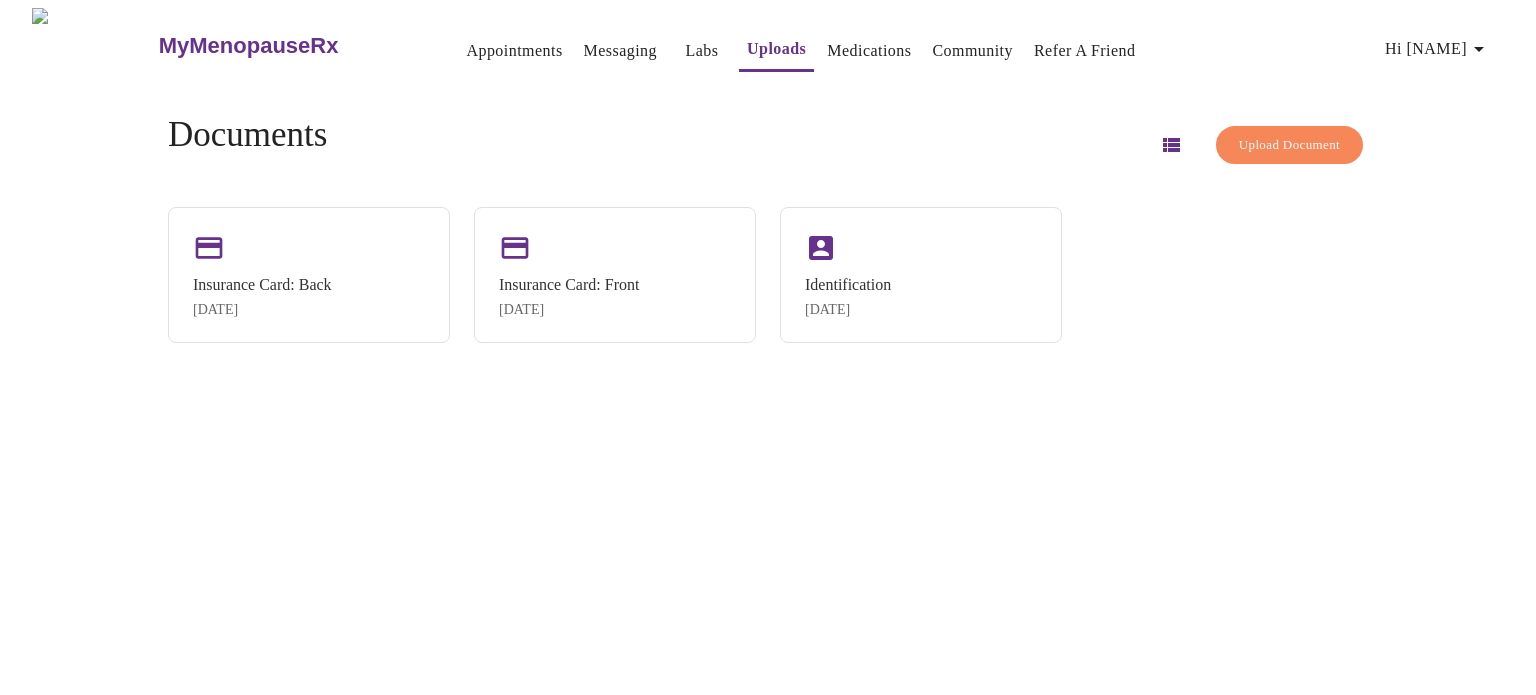 click on "Hi [FIRST]" at bounding box center [1438, 49] 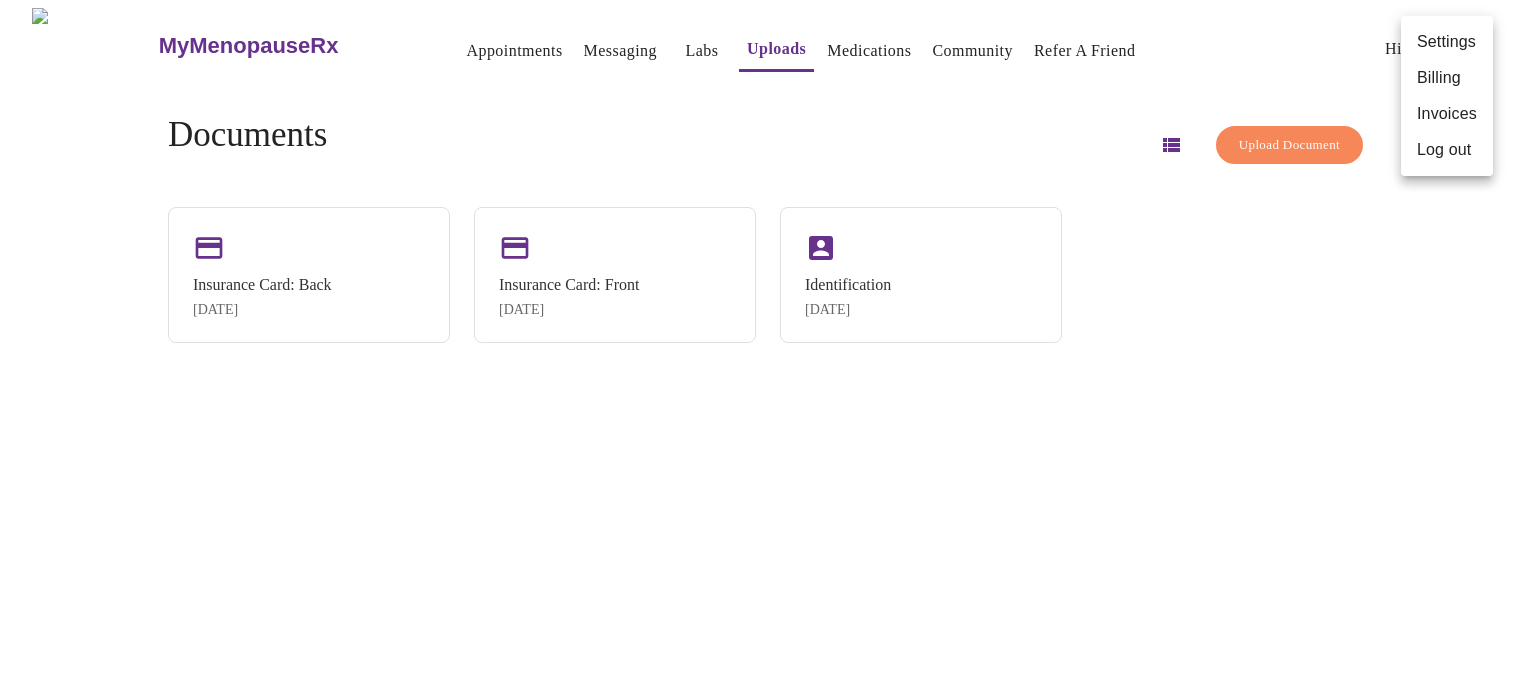 click on "Billing" at bounding box center [1447, 78] 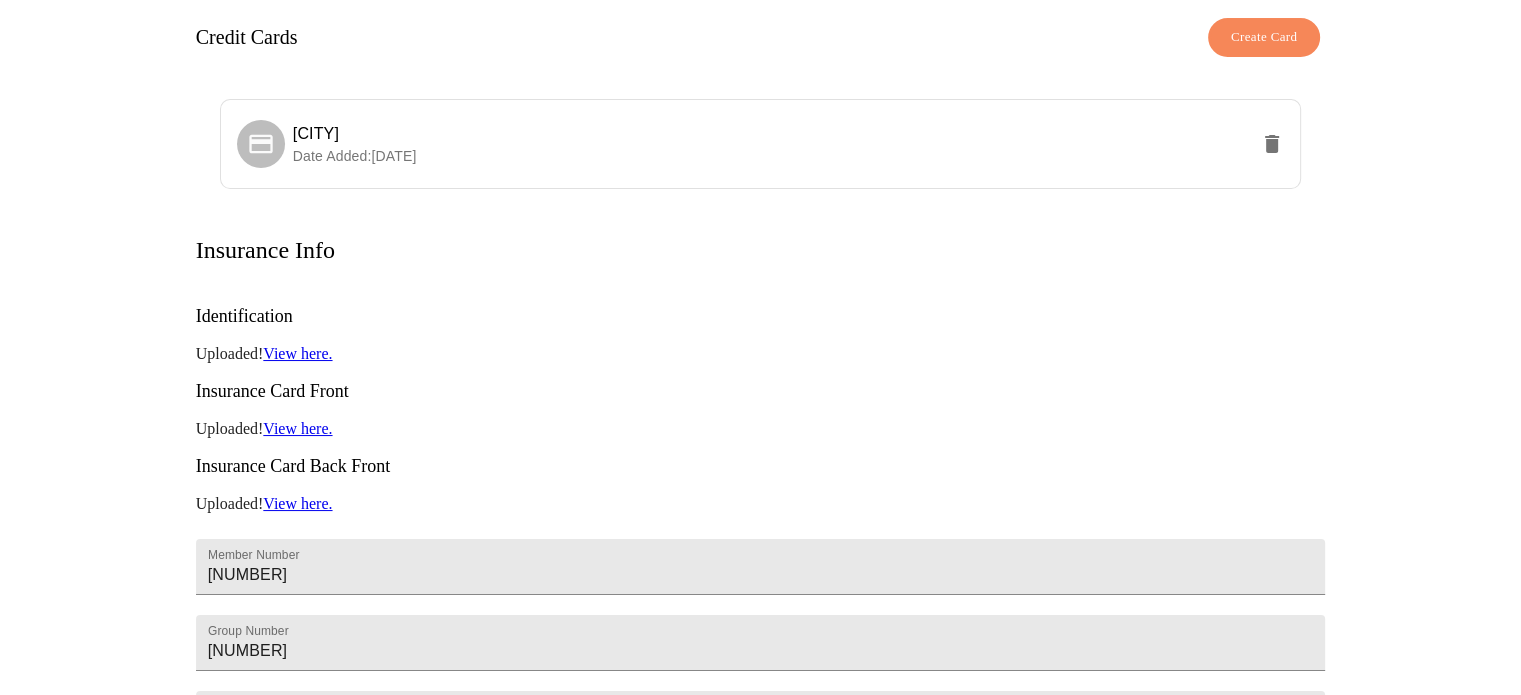 scroll, scrollTop: 0, scrollLeft: 0, axis: both 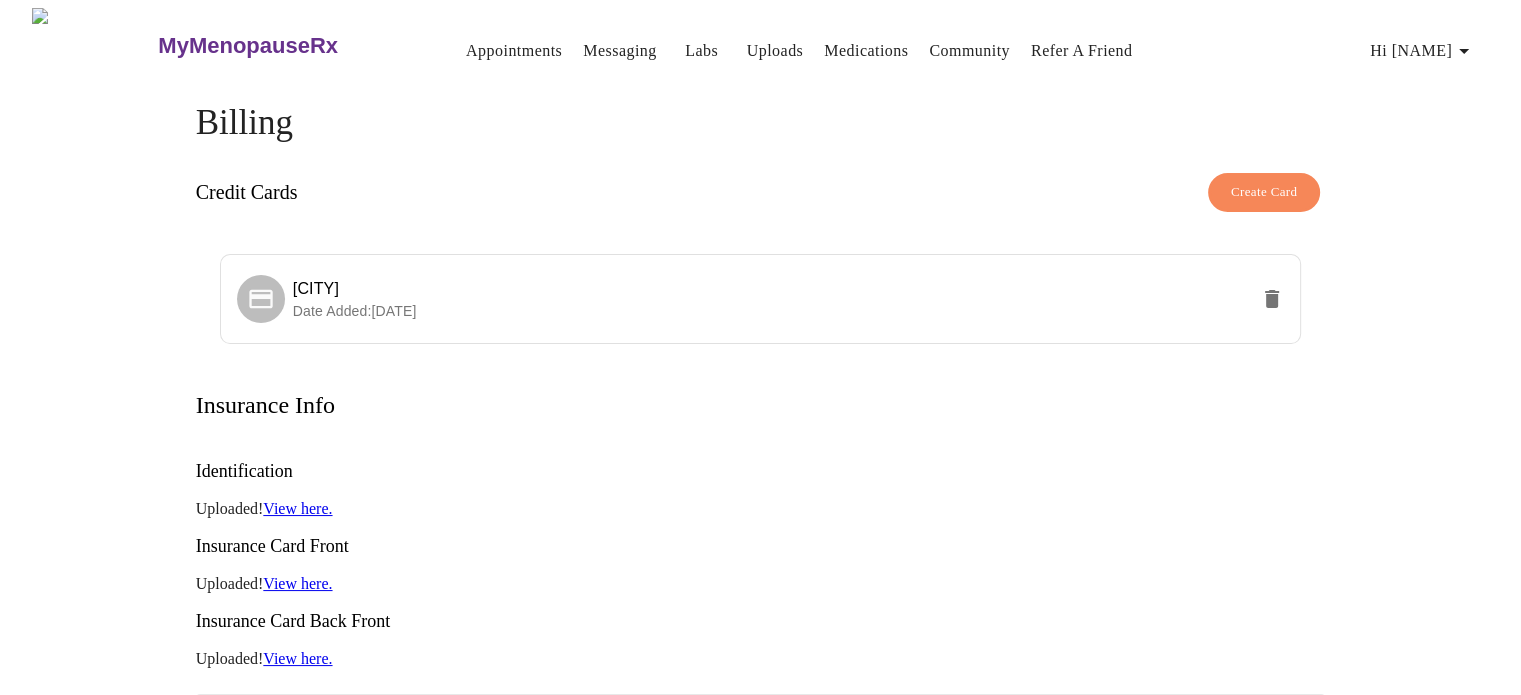 click on "Hi [FIRST]" at bounding box center [1423, 51] 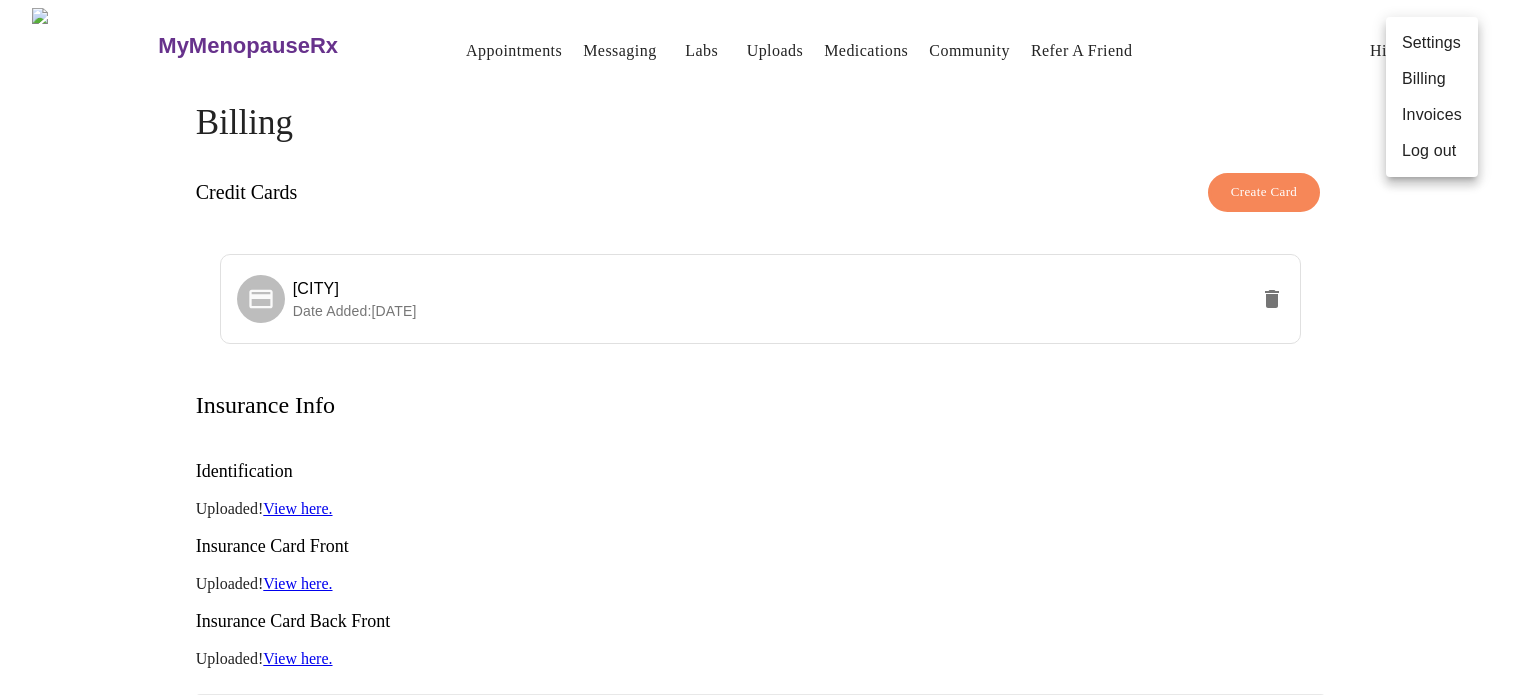 click on "Settings" at bounding box center (1432, 43) 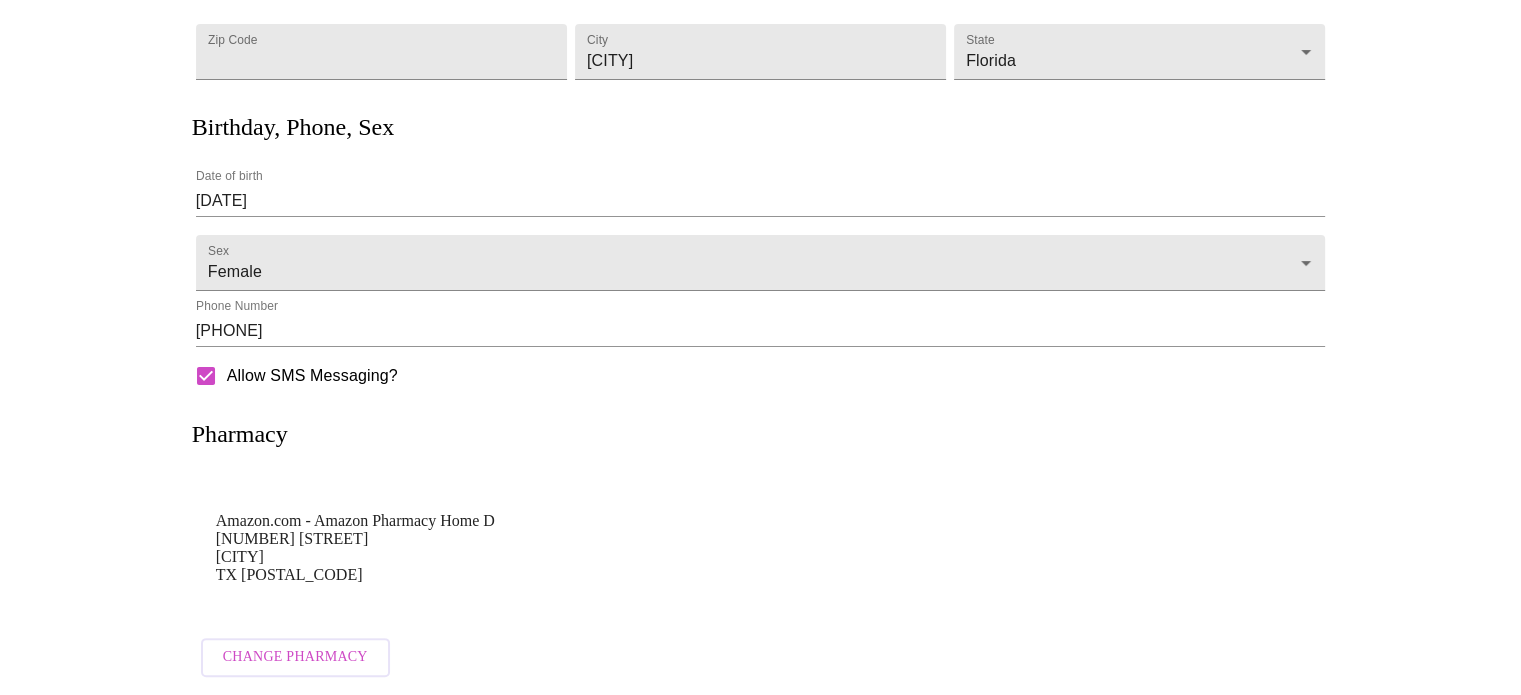 scroll, scrollTop: 0, scrollLeft: 0, axis: both 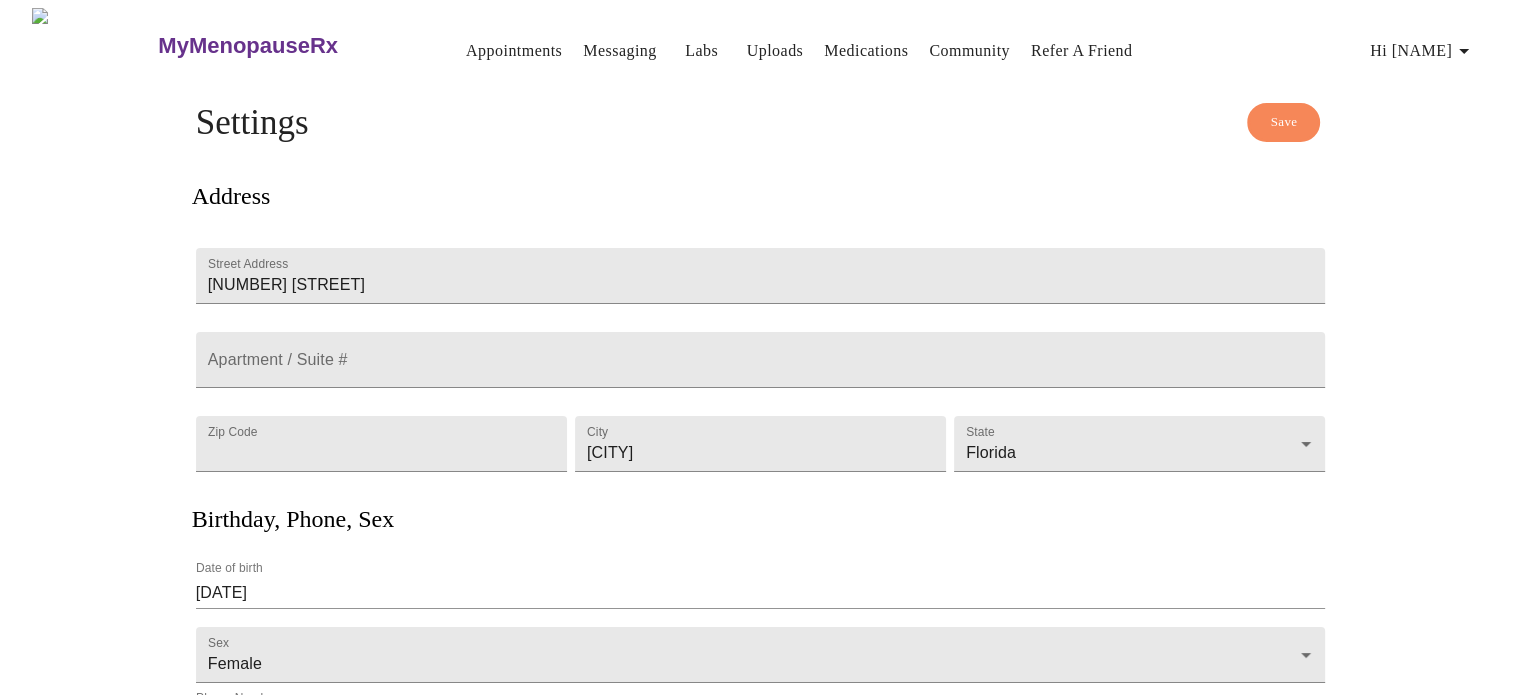 click on "Hi [FIRST]" at bounding box center [1423, 51] 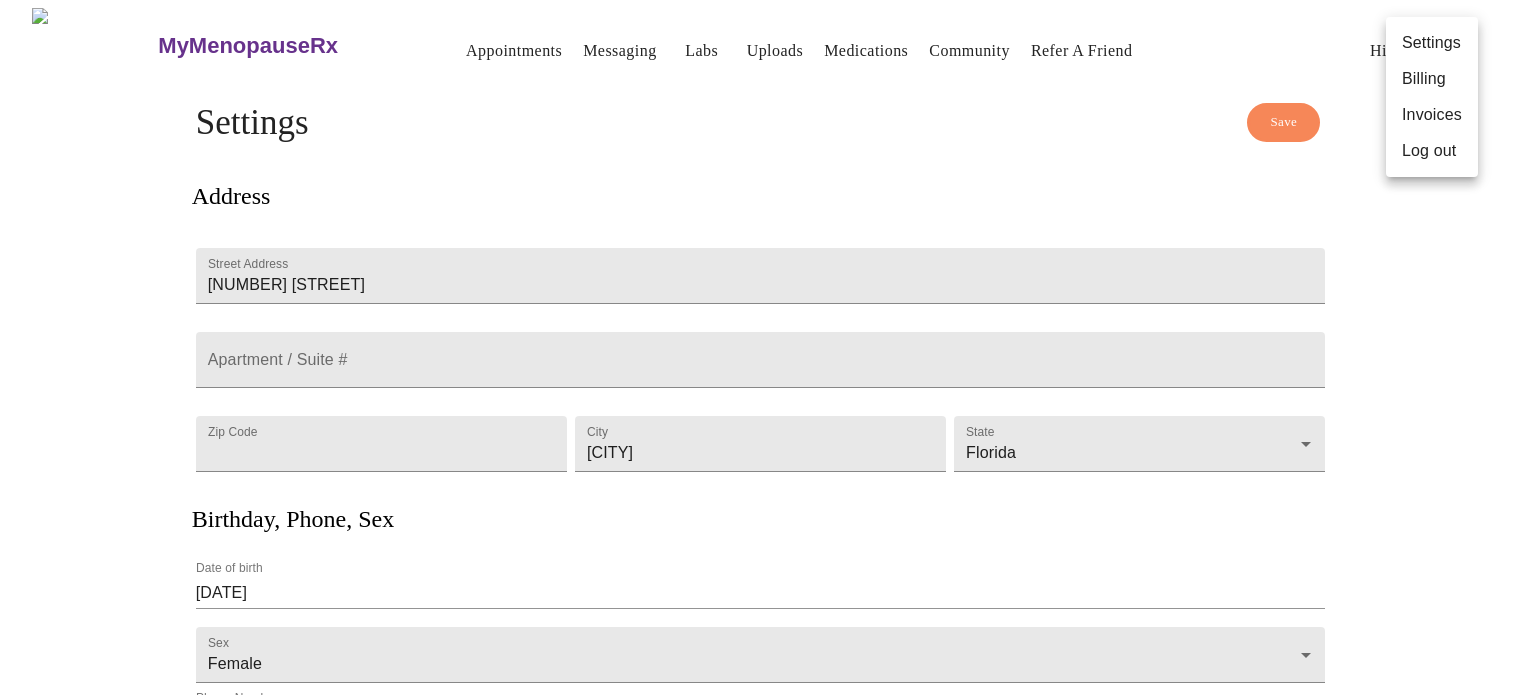 click at bounding box center [768, 347] 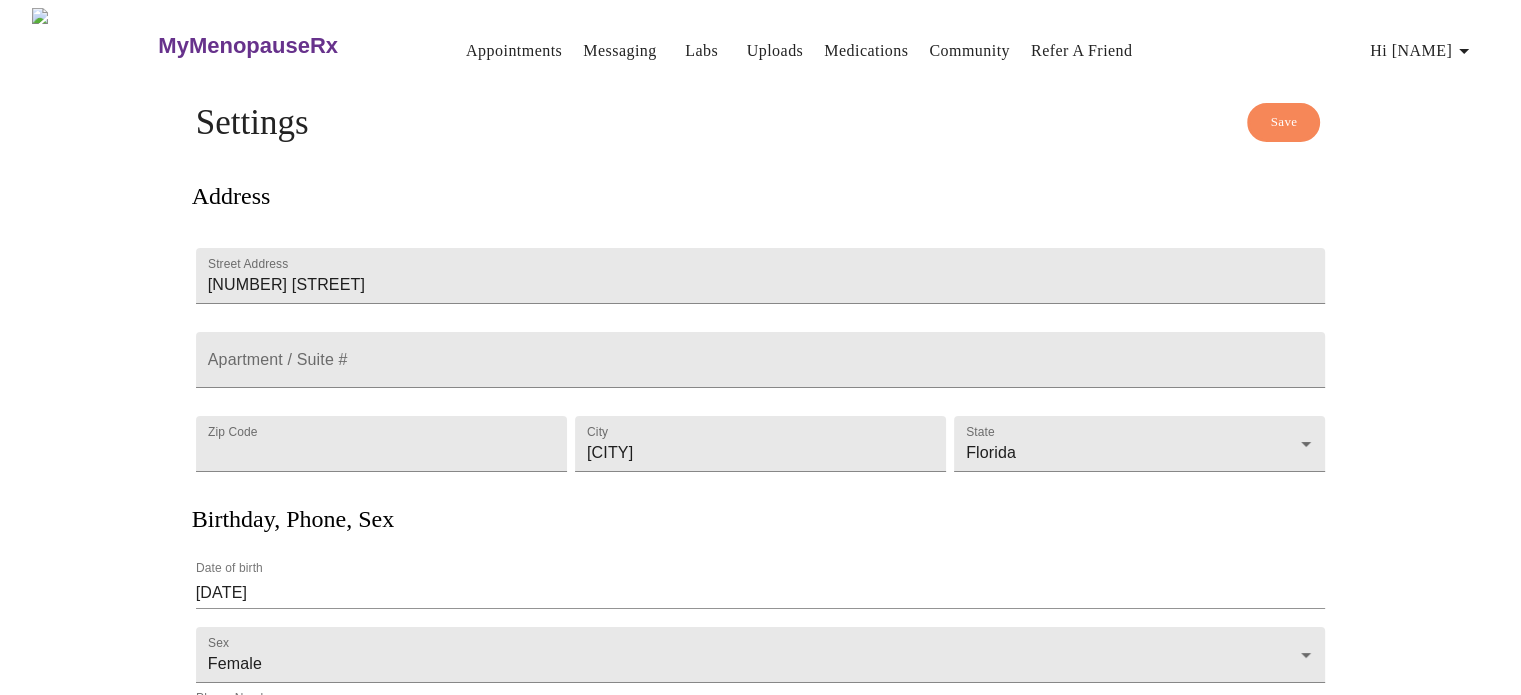 click on "Appointments" at bounding box center [514, 51] 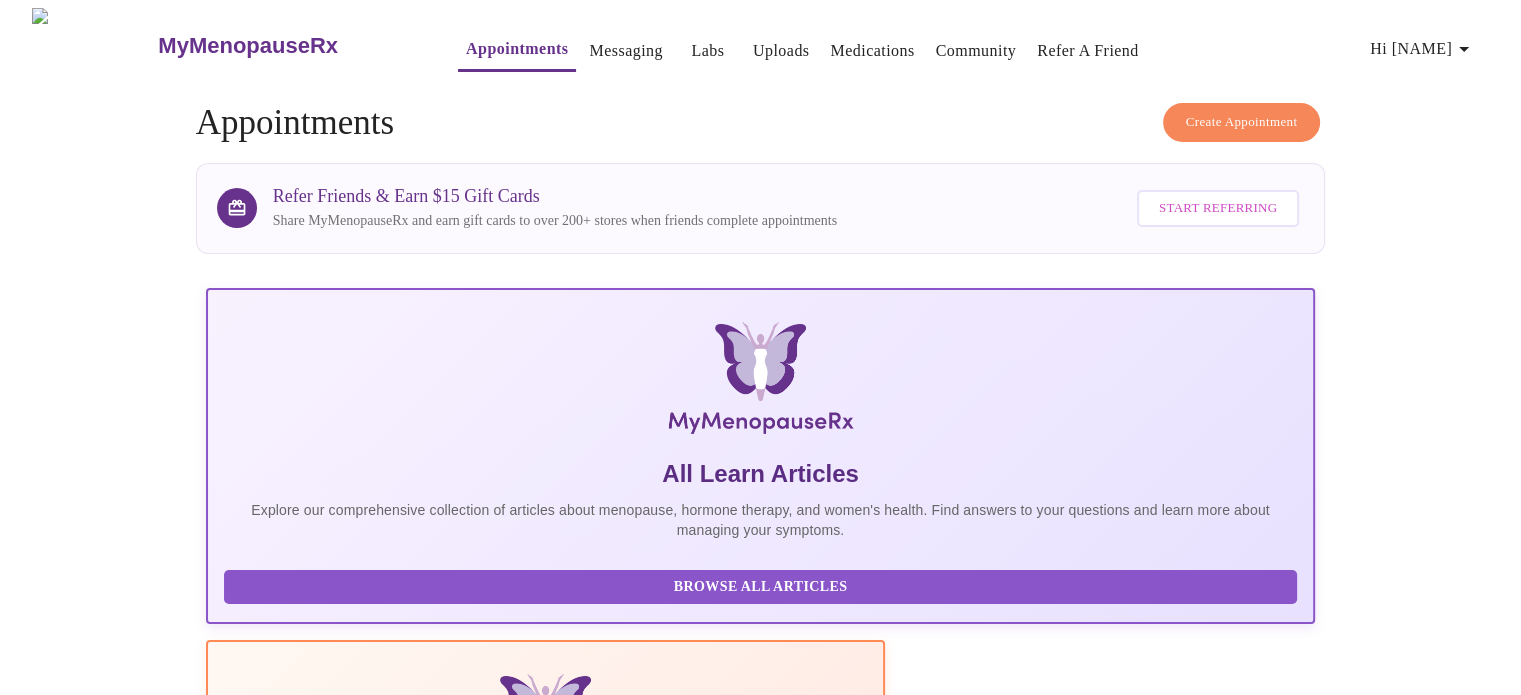 click on "Messaging" at bounding box center [625, 51] 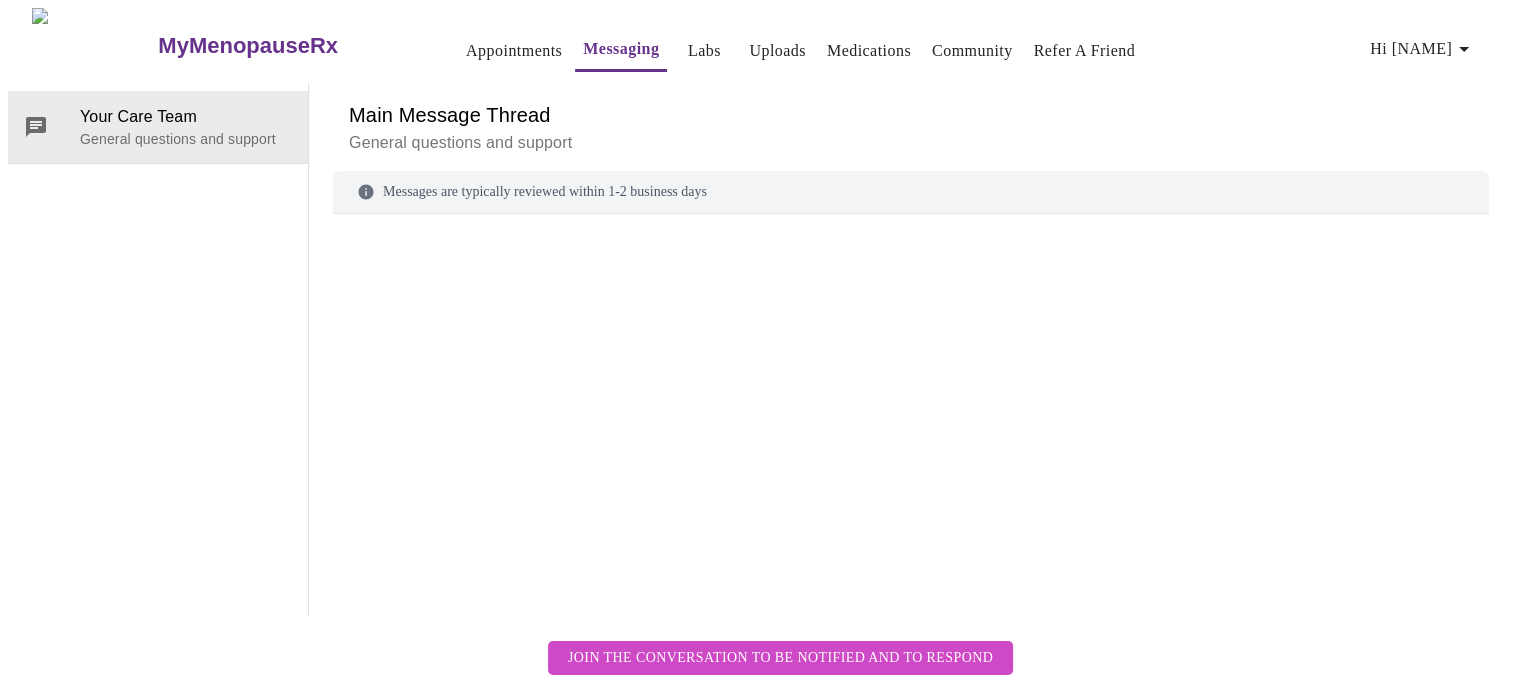 scroll, scrollTop: 75, scrollLeft: 0, axis: vertical 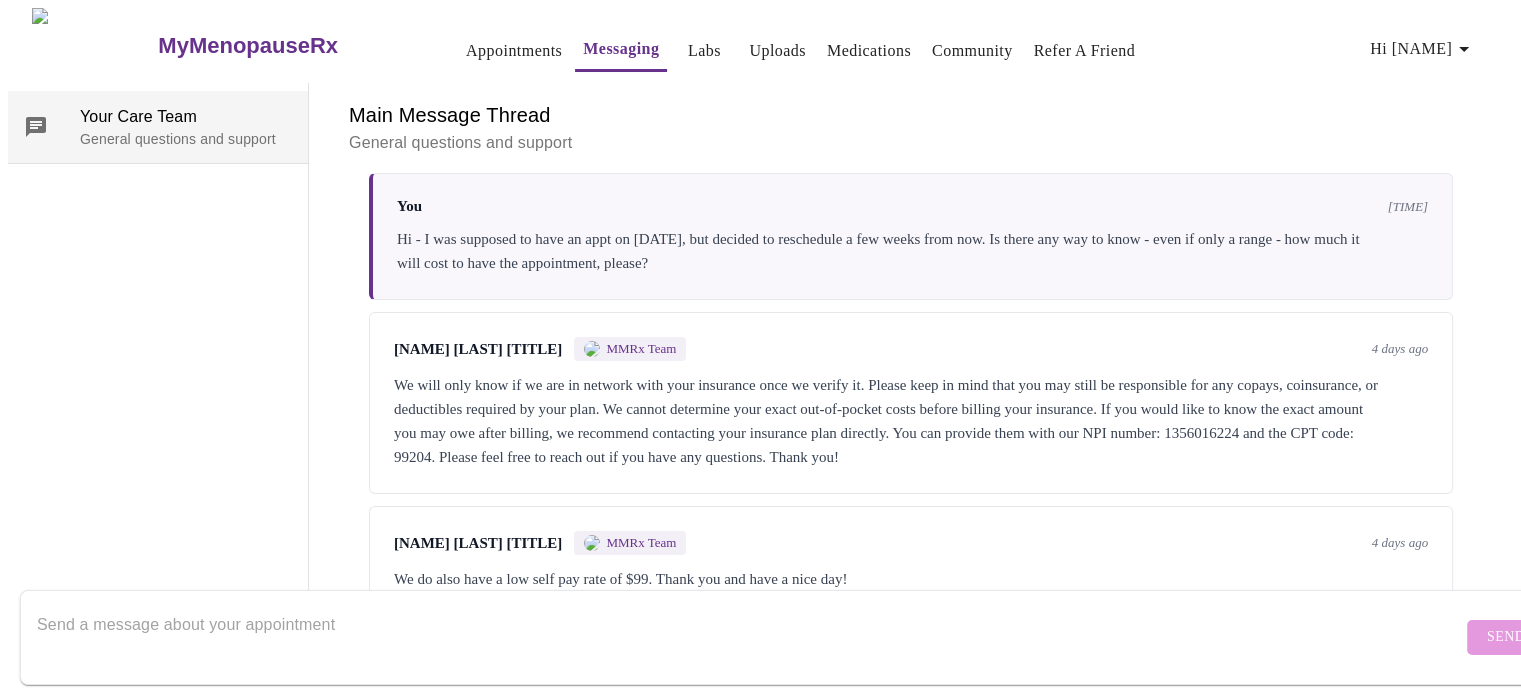 click on "Your Care Team" at bounding box center [186, 117] 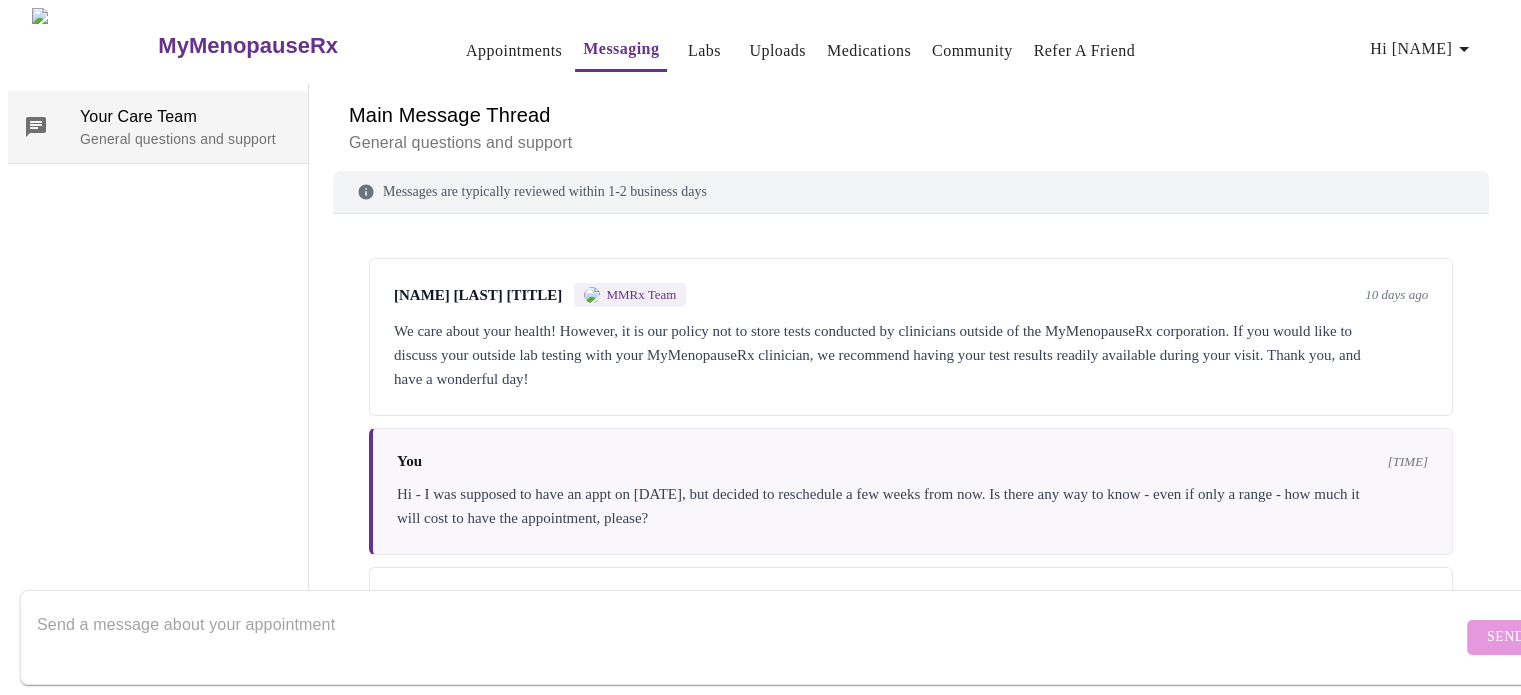 scroll, scrollTop: 272, scrollLeft: 0, axis: vertical 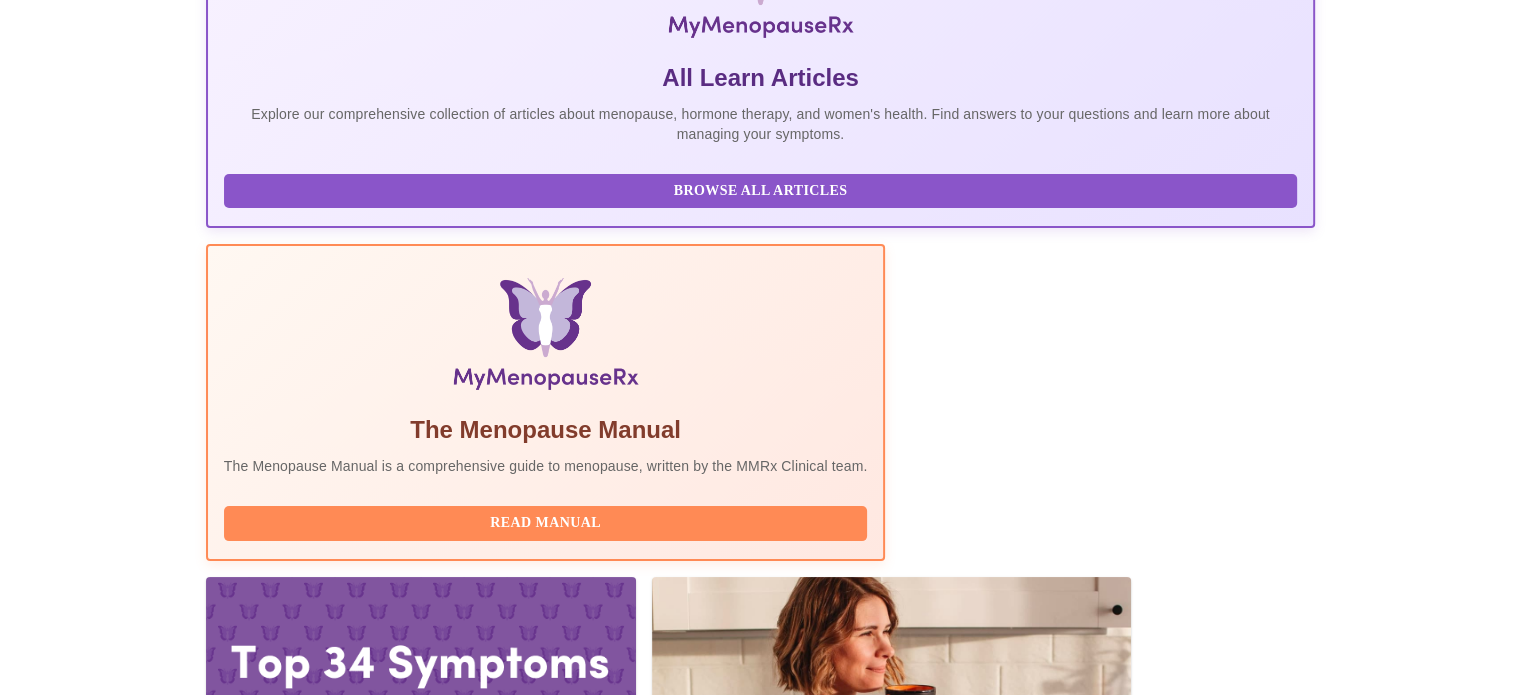 click on "Reschedule" at bounding box center (1039, 2155) 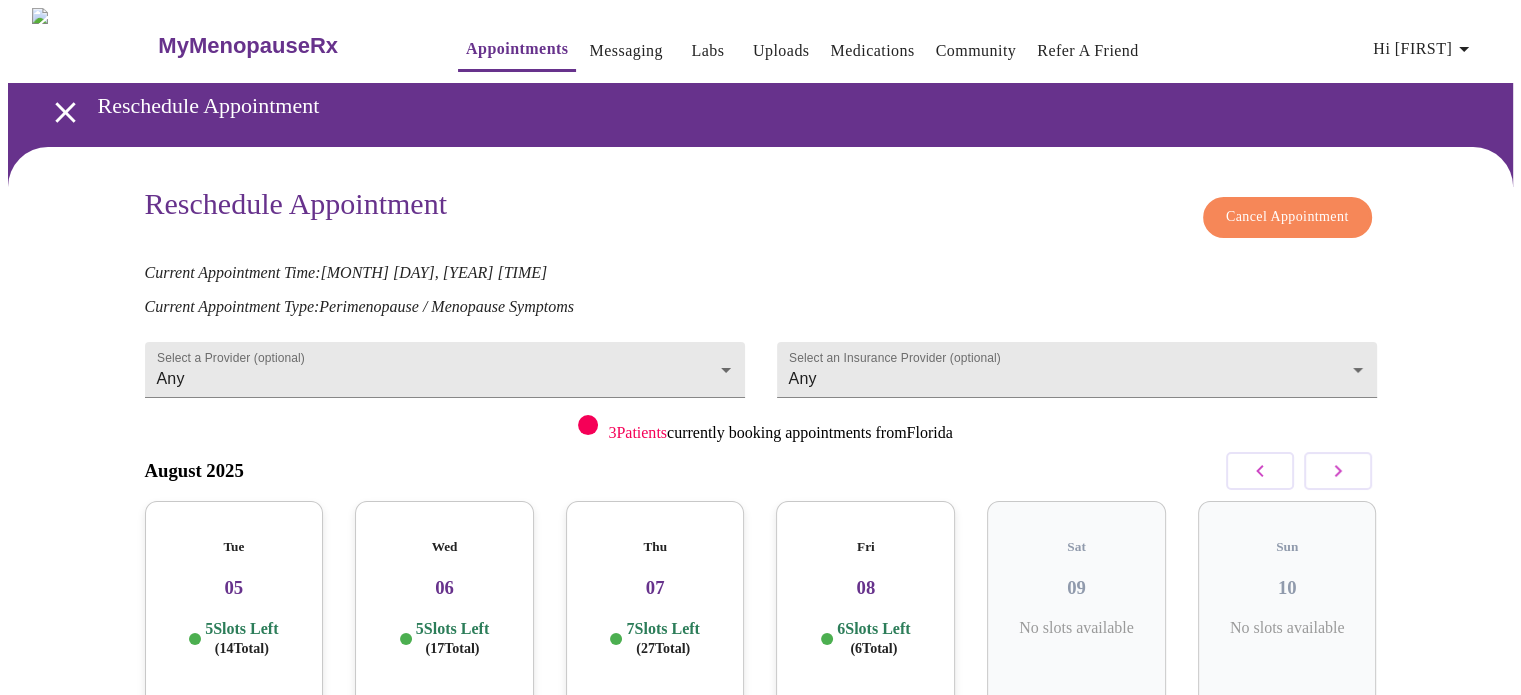 scroll, scrollTop: 145, scrollLeft: 0, axis: vertical 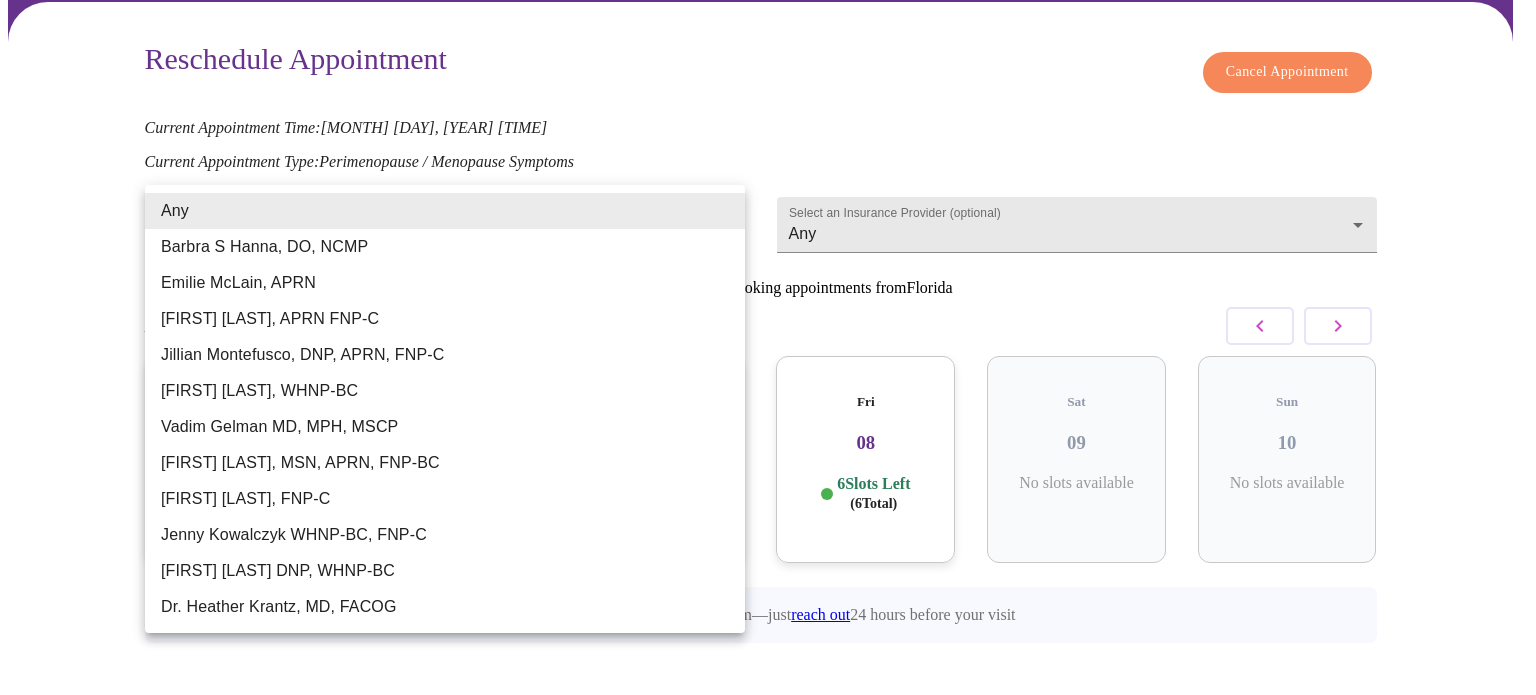 click on "MyMenopauseRx Appointments Messaging Labs Uploads Medications Community Refer a Friend Hi [NAME]   Reschedule Appointment Reschedule Appointment Cancel Appointment Current Appointment Time:  [DATE] [TIME] Current Appointment Type:  Perimenopause / Menopause Symptoms  Select a Provider (optional) Any Any Select an Insurance Provider (optional) Any Any 3  Patients  currently booking appointments from  [STATE] [MONTH] [YEAR] Tue 05 5  Slots Left ( 14  Total) Wed 06 5  Slots Left ( 17  Total) Thu 07 7  Slots Left ( 27  Total) Fri 08 6  Slots Left ( 6  Total) Sat 09 No slots available Sun 10 No slots available Need to reschedule? No problem—just  reach out  24 hours before your visit Settings Billing Invoices Log out Any [NAME], [TITLE] [NAME], [TITLE] [NAME], [TITLE] [NAME], [TITLE] [NAME], [TITLE] [NAME], [TITLE] [NAME], [TITLE] [NAME], [TITLE] [NAME], [TITLE]" at bounding box center (768, 298) 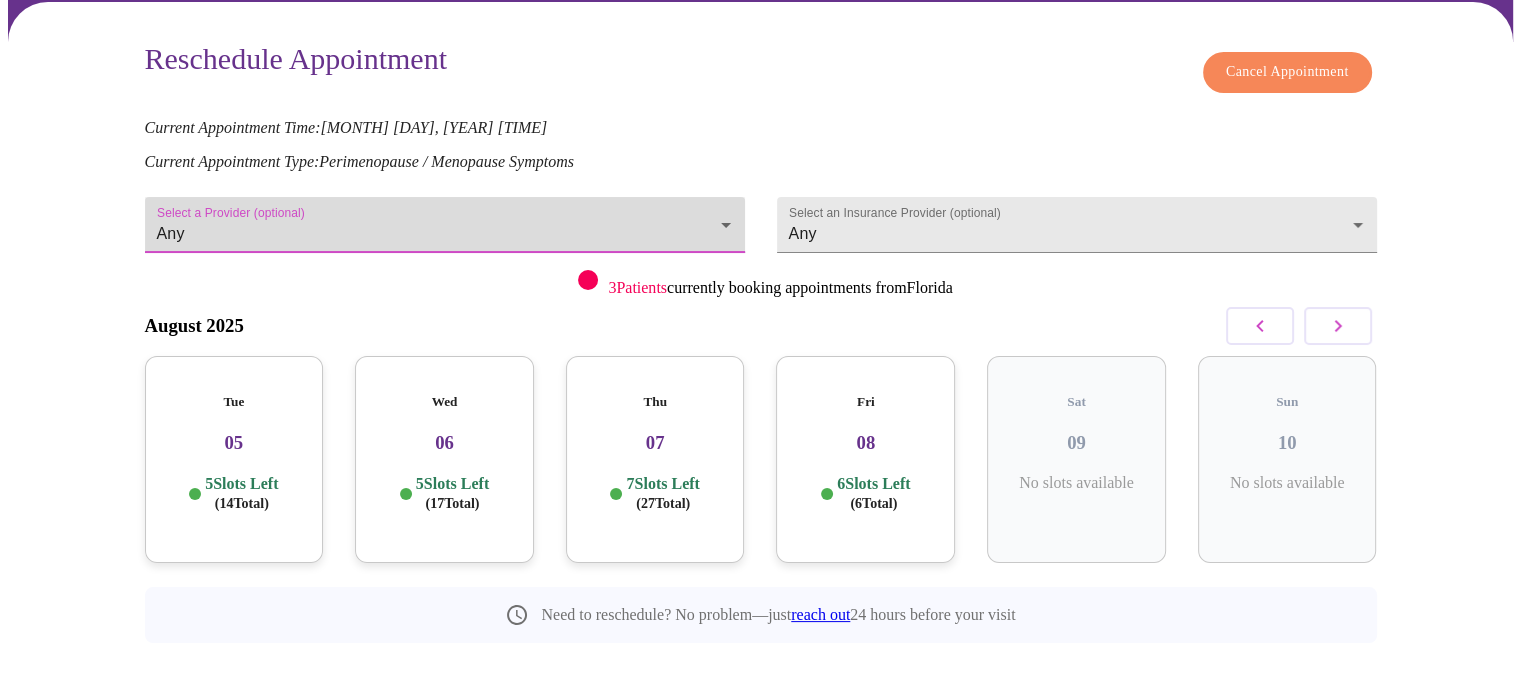 scroll, scrollTop: 0, scrollLeft: 0, axis: both 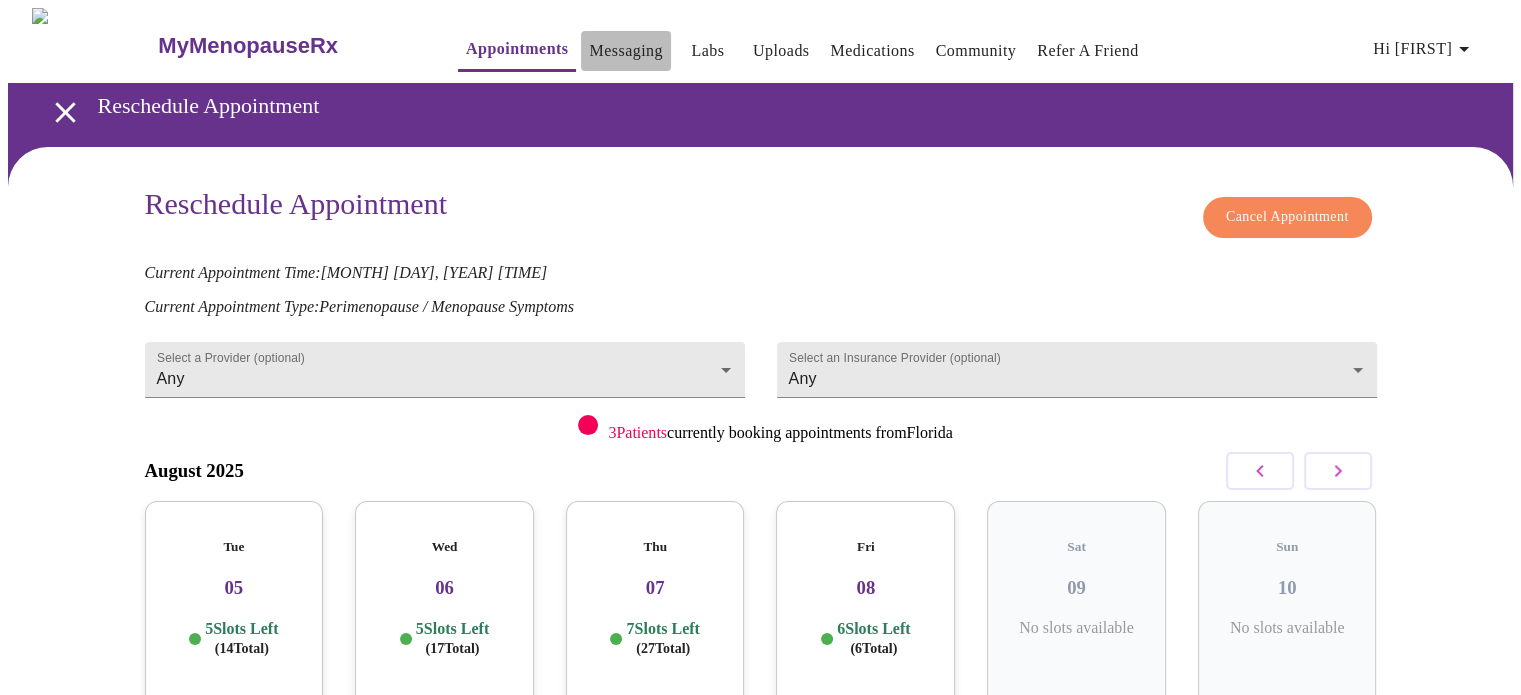 click on "Messaging" at bounding box center (625, 51) 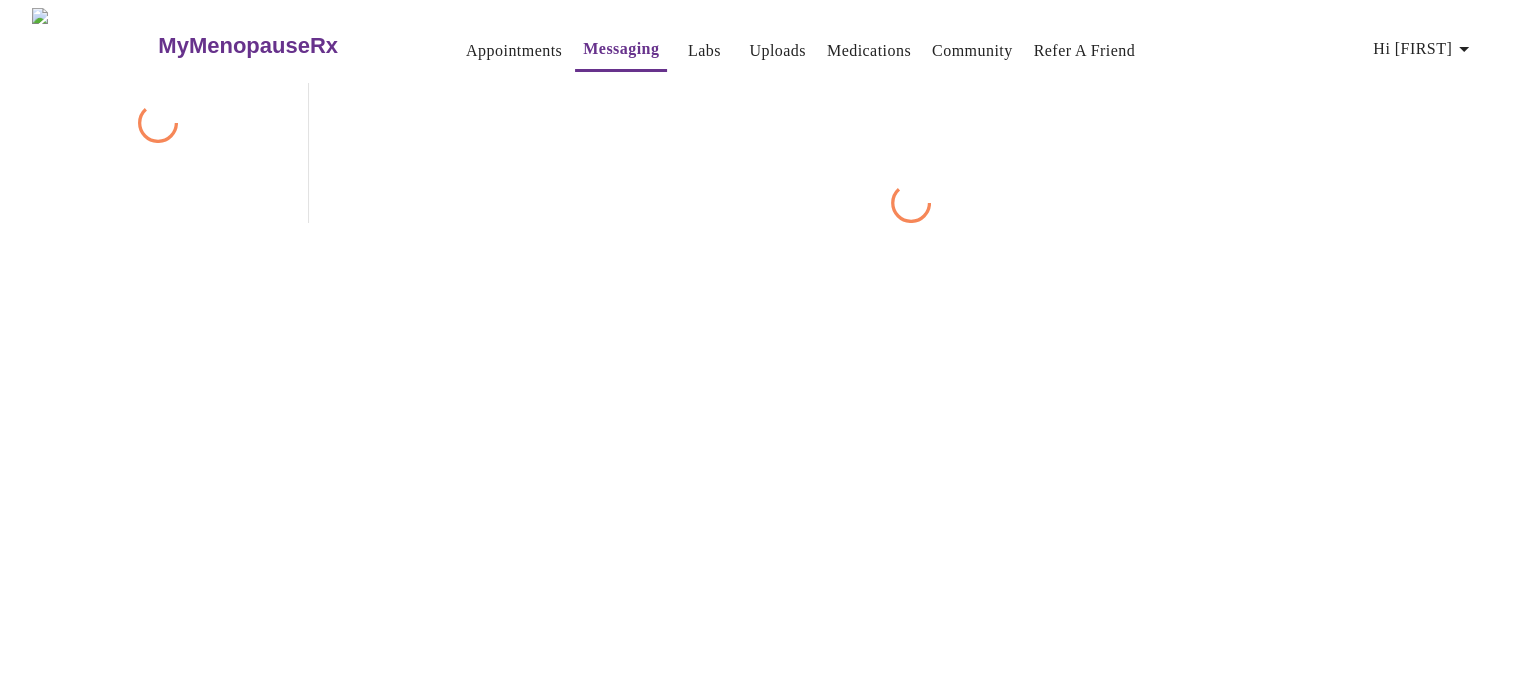 scroll, scrollTop: 75, scrollLeft: 0, axis: vertical 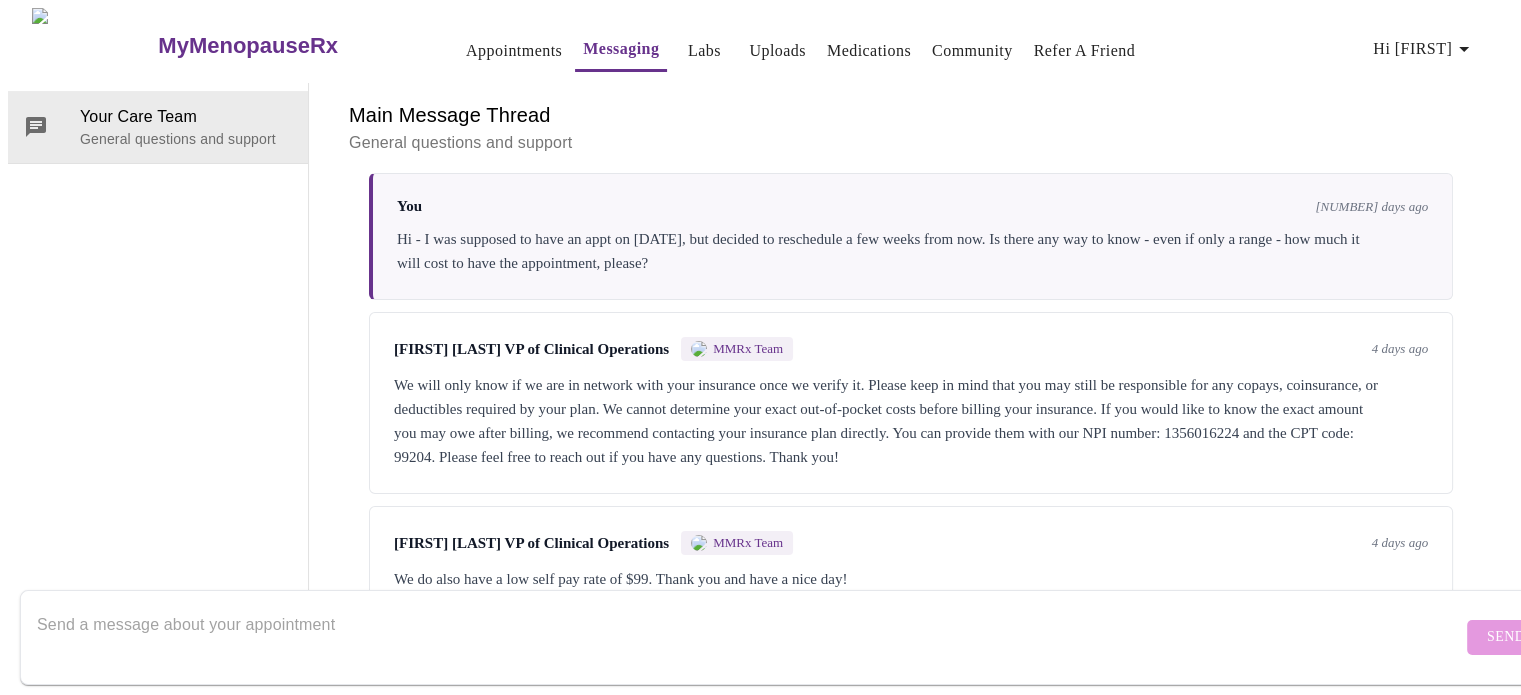 click at bounding box center [749, 637] 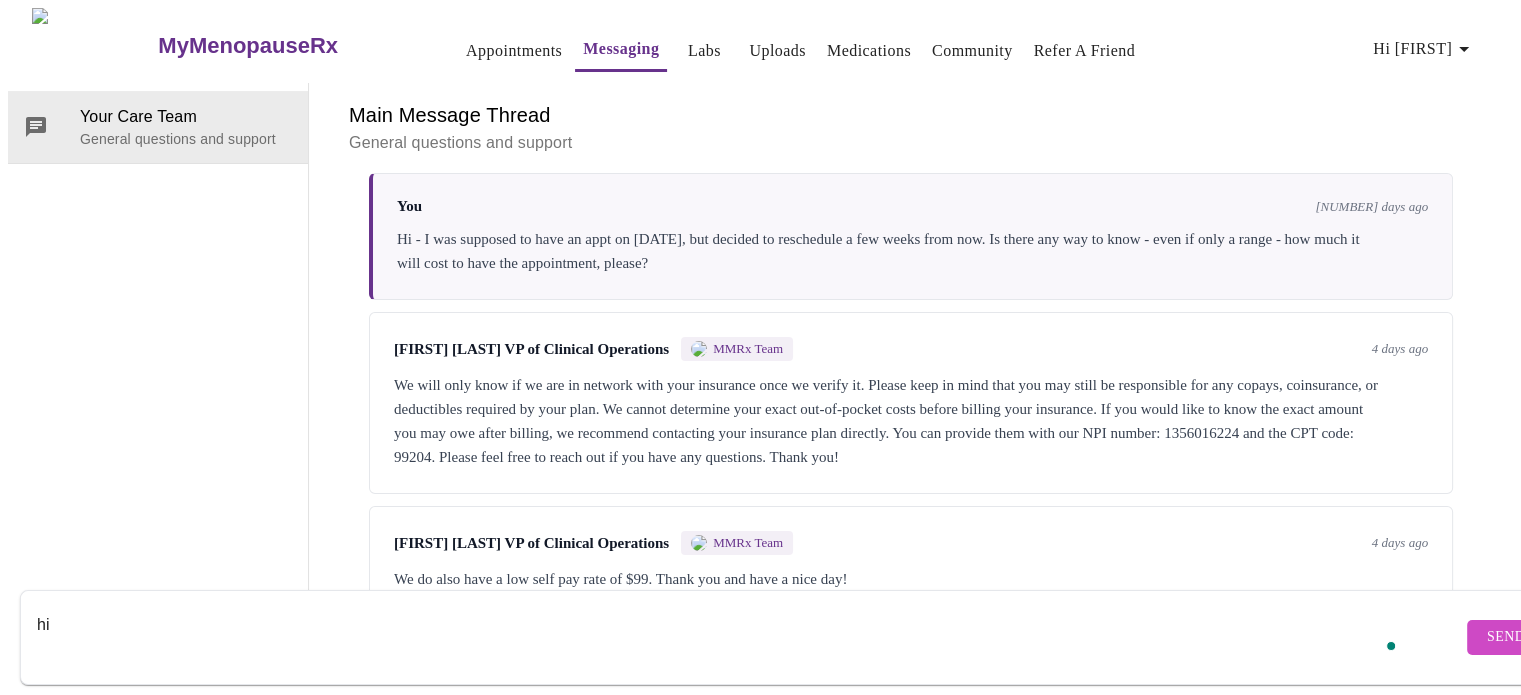 type on "h" 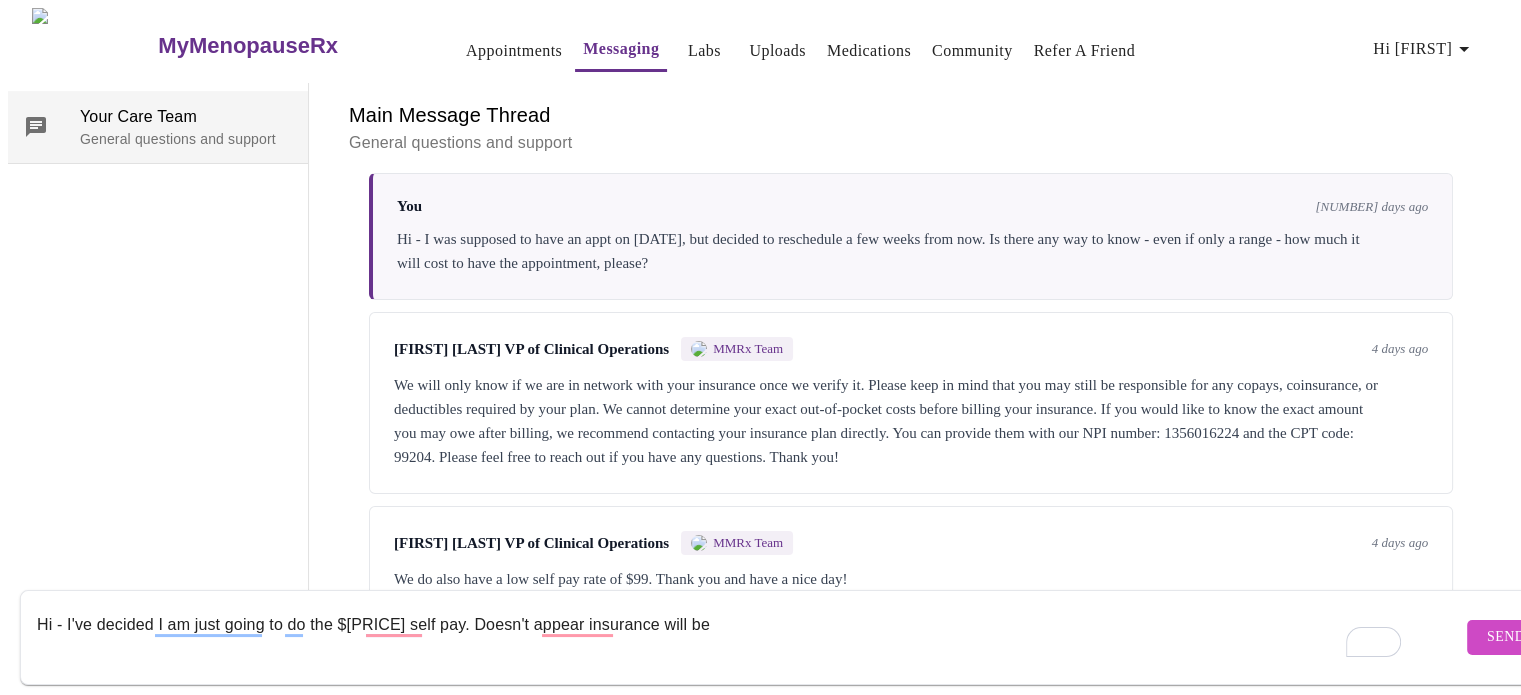 type on "Hi - I've decided I am just going to do the $[PRICE] self pay. Doesn't appear insurance will be" 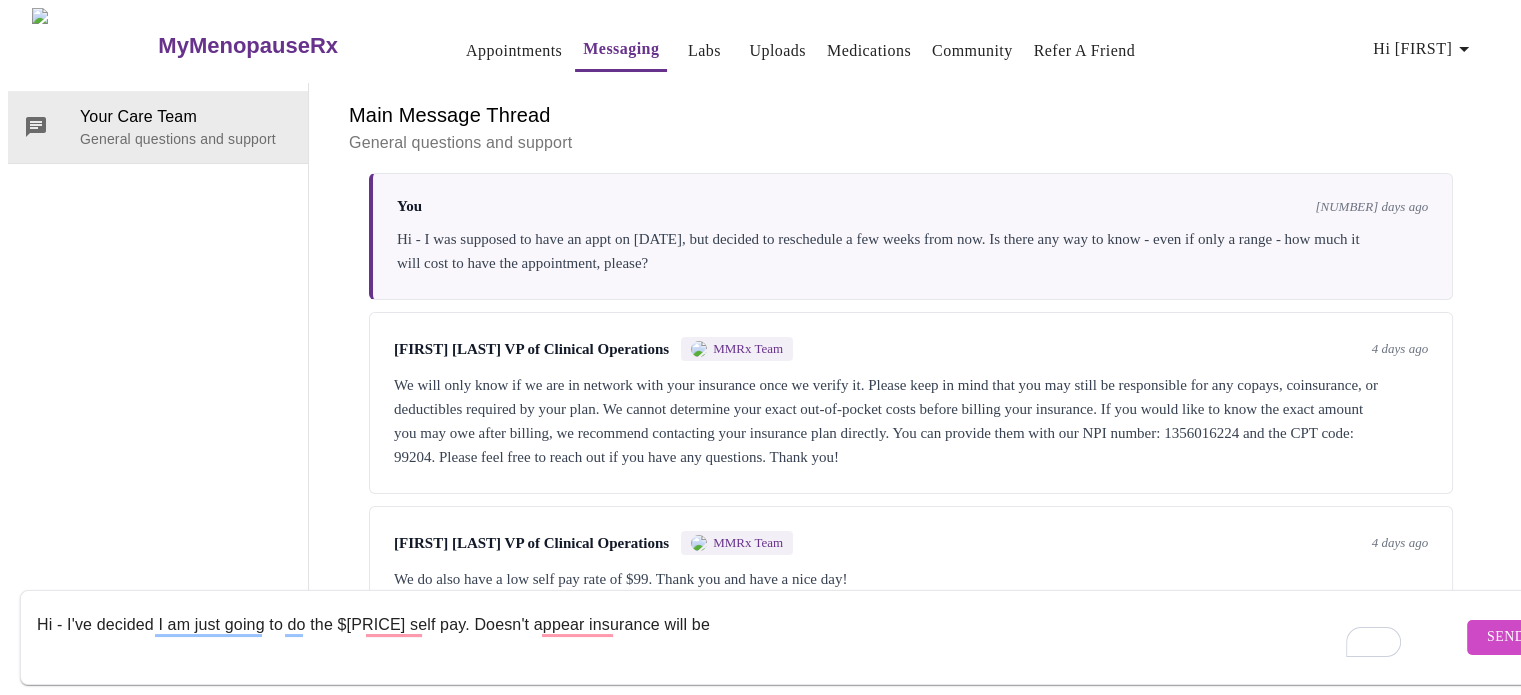 scroll, scrollTop: 0, scrollLeft: 0, axis: both 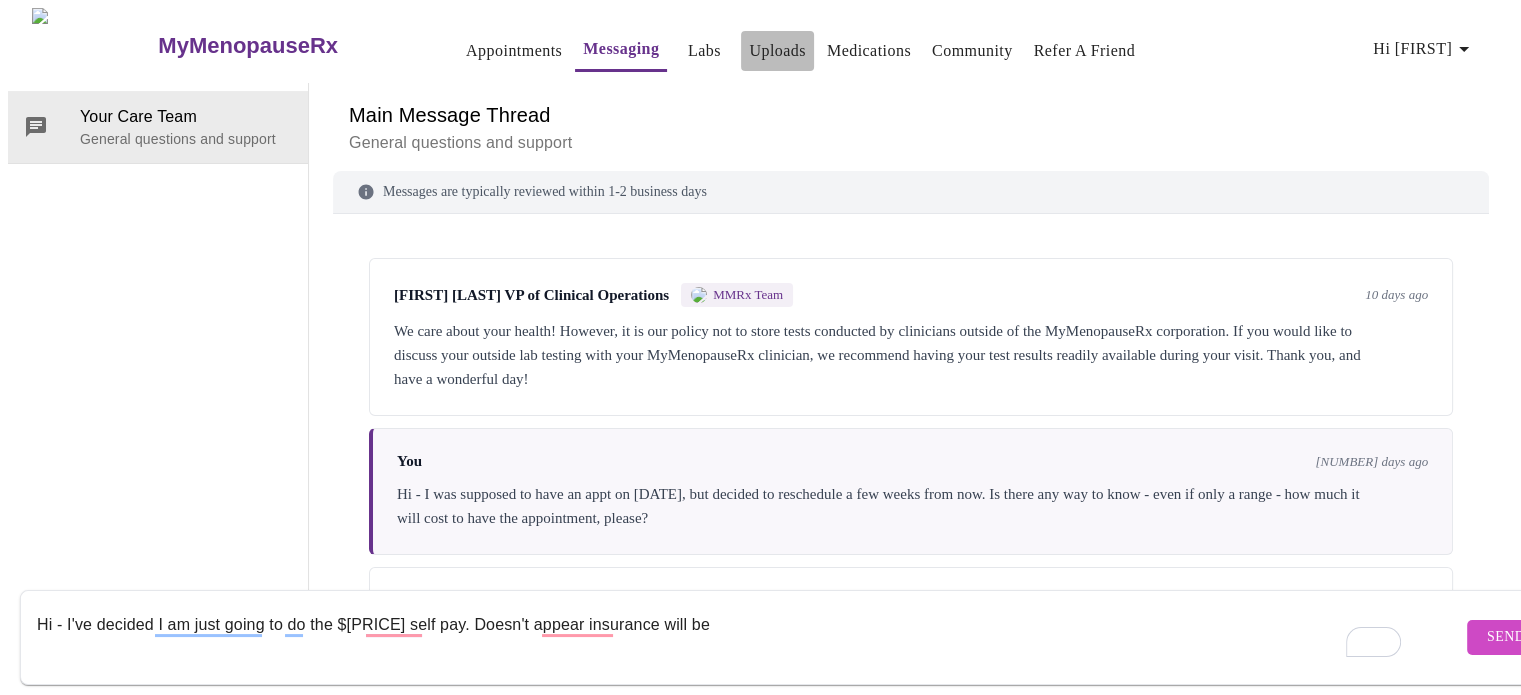click on "Uploads" at bounding box center [777, 51] 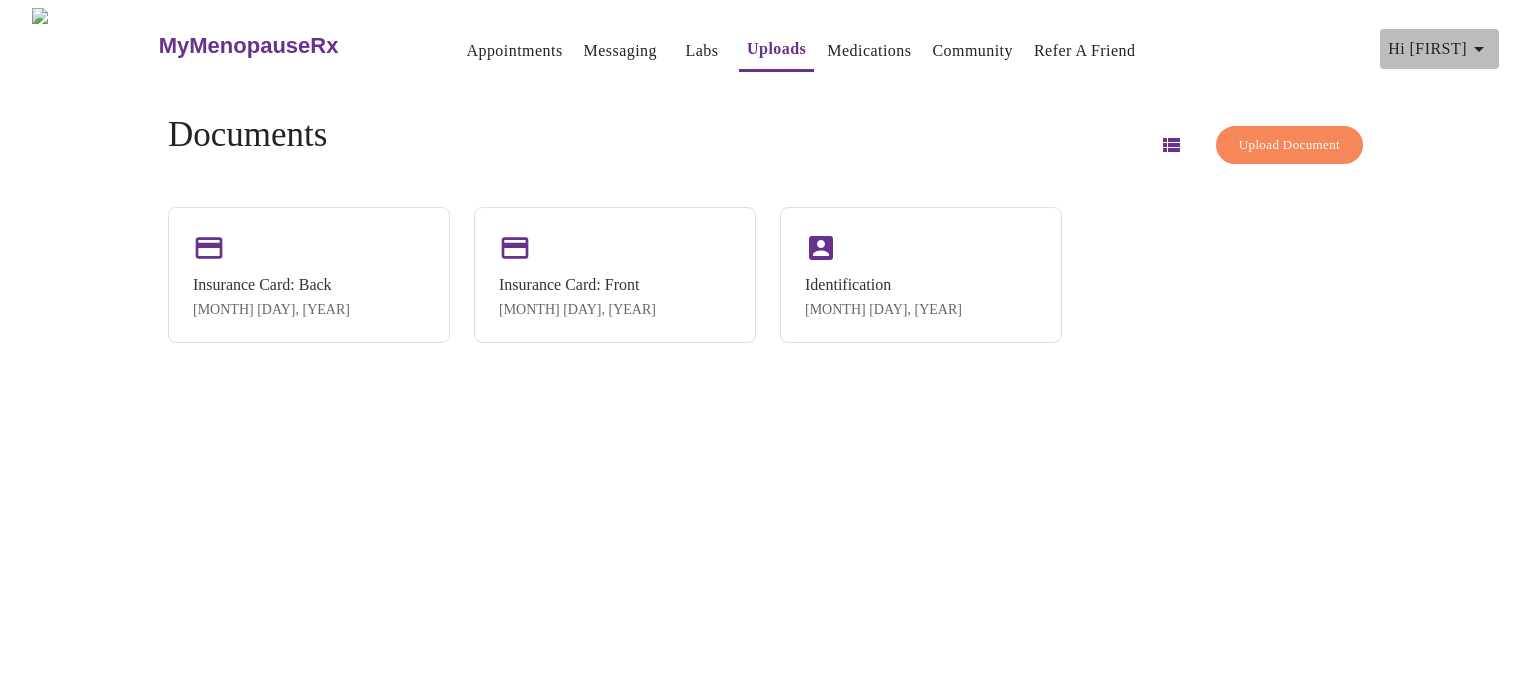click on "Hi [FIRST]" at bounding box center [1439, 49] 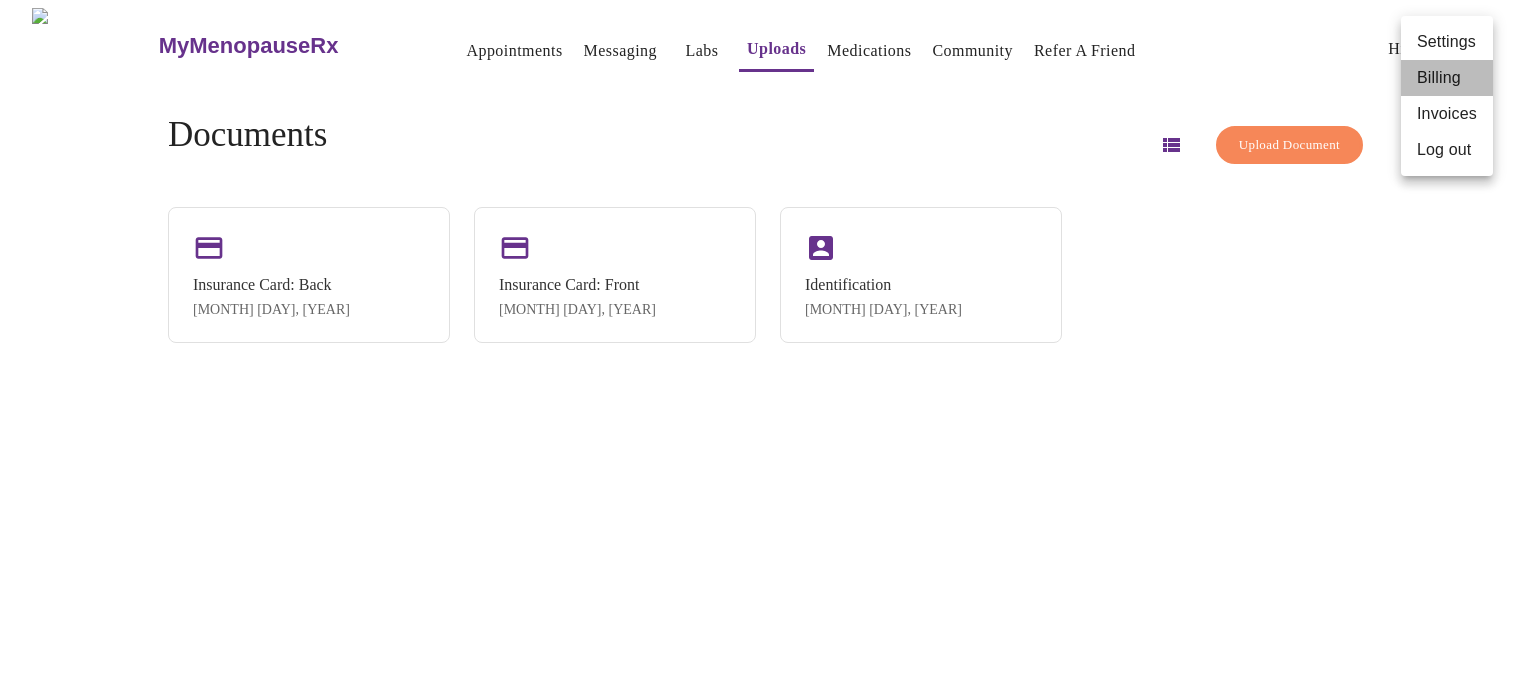 click on "Billing" at bounding box center (1447, 78) 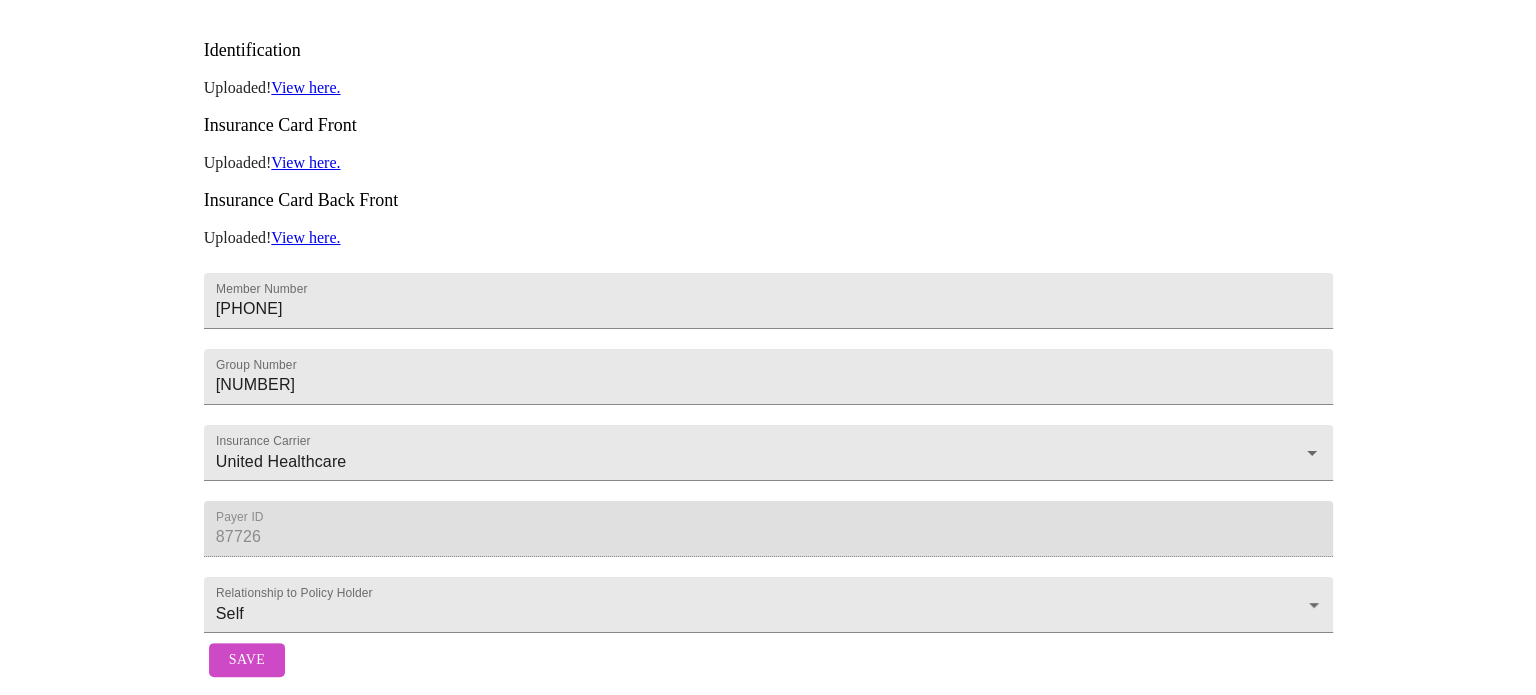 scroll, scrollTop: 0, scrollLeft: 0, axis: both 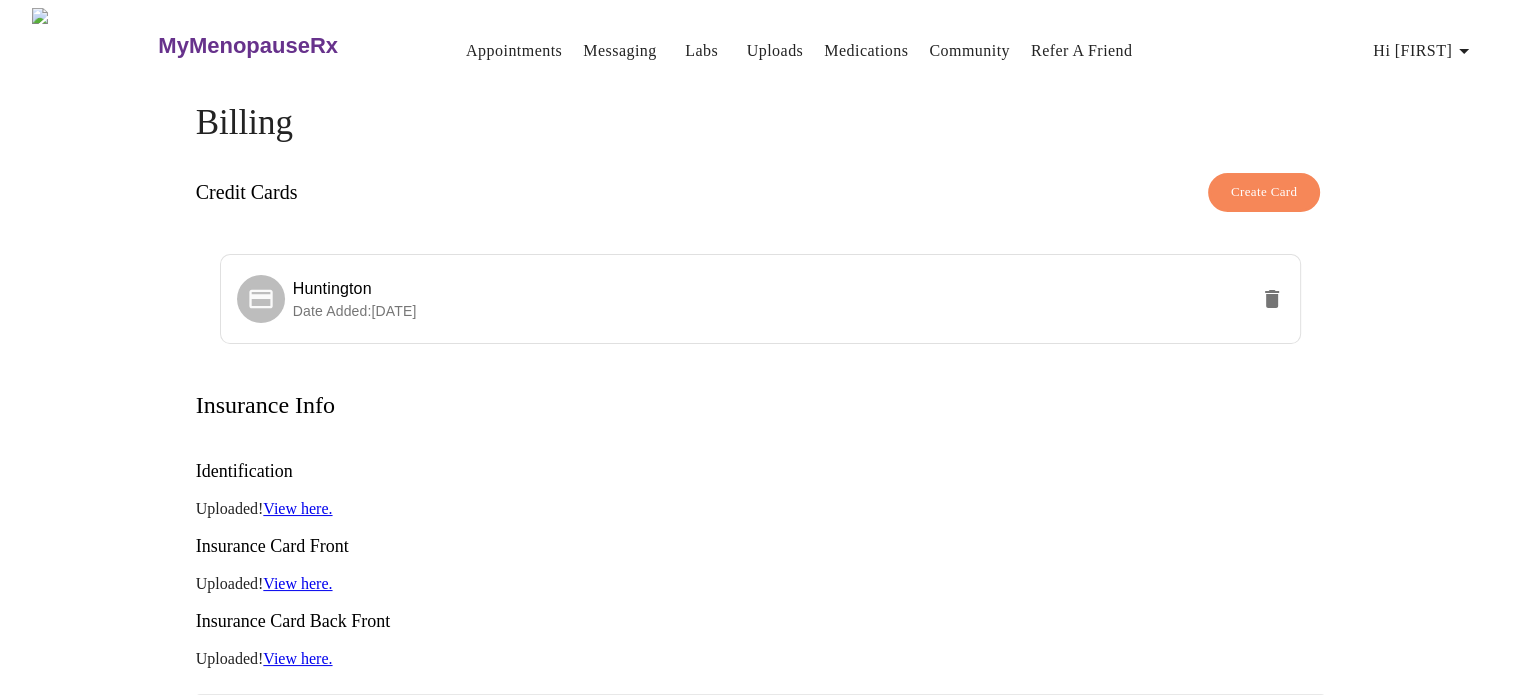 click on "Uploads" at bounding box center [775, 51] 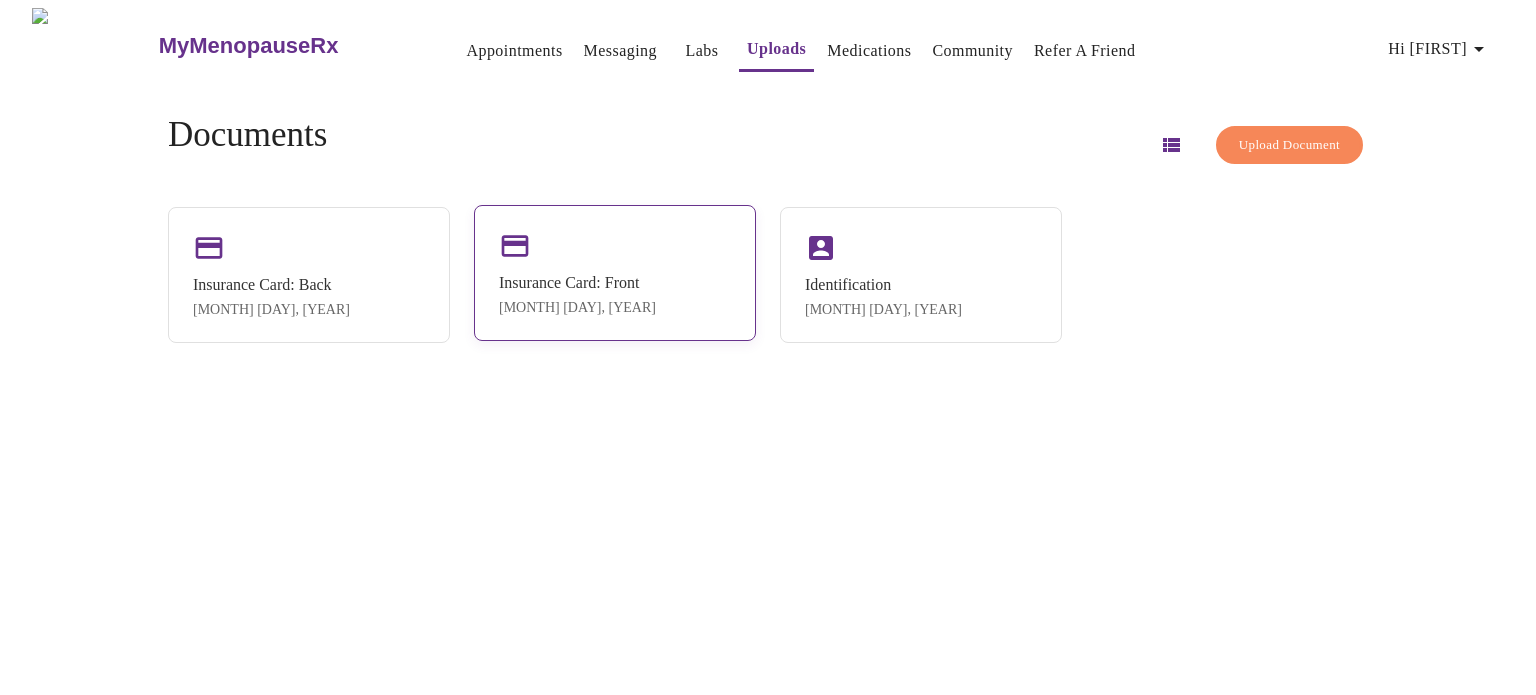 click on "Insurance Card: Front" at bounding box center [577, 283] 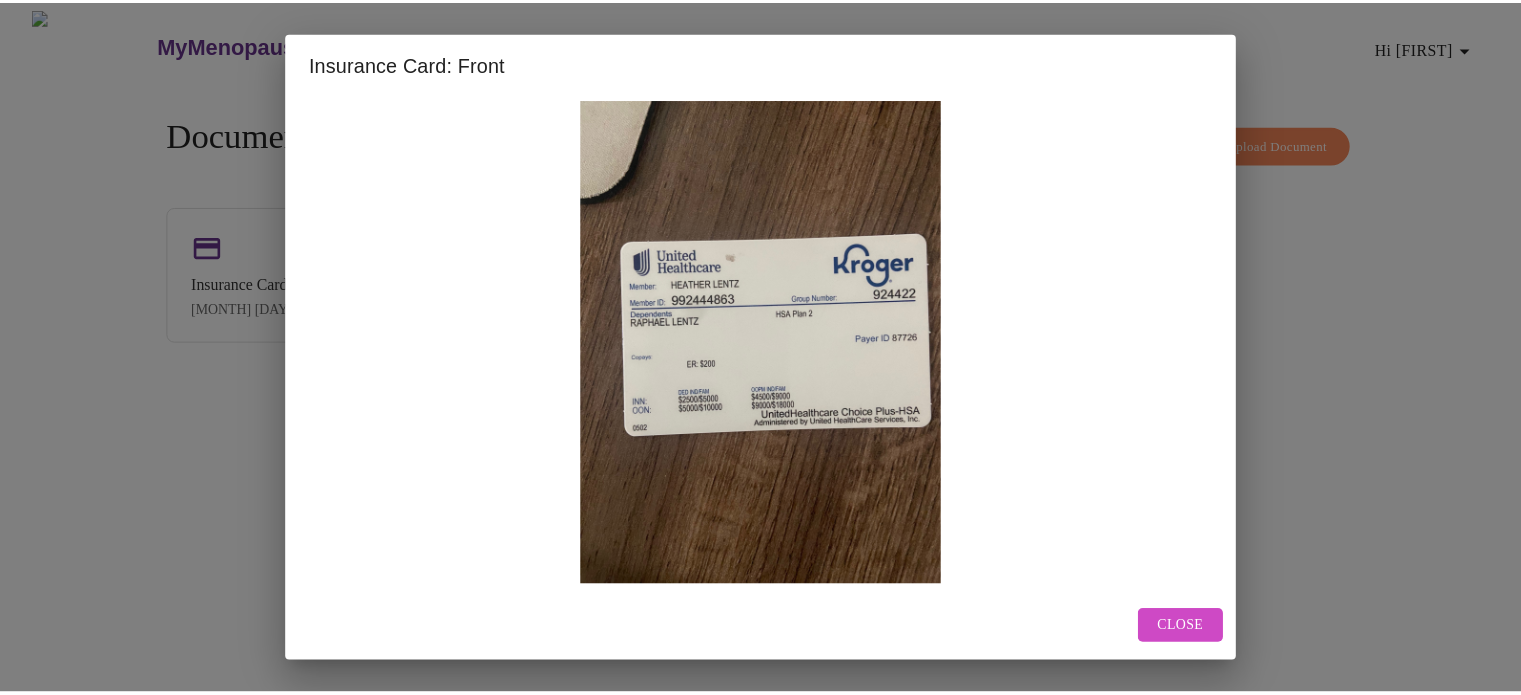 scroll, scrollTop: 0, scrollLeft: 0, axis: both 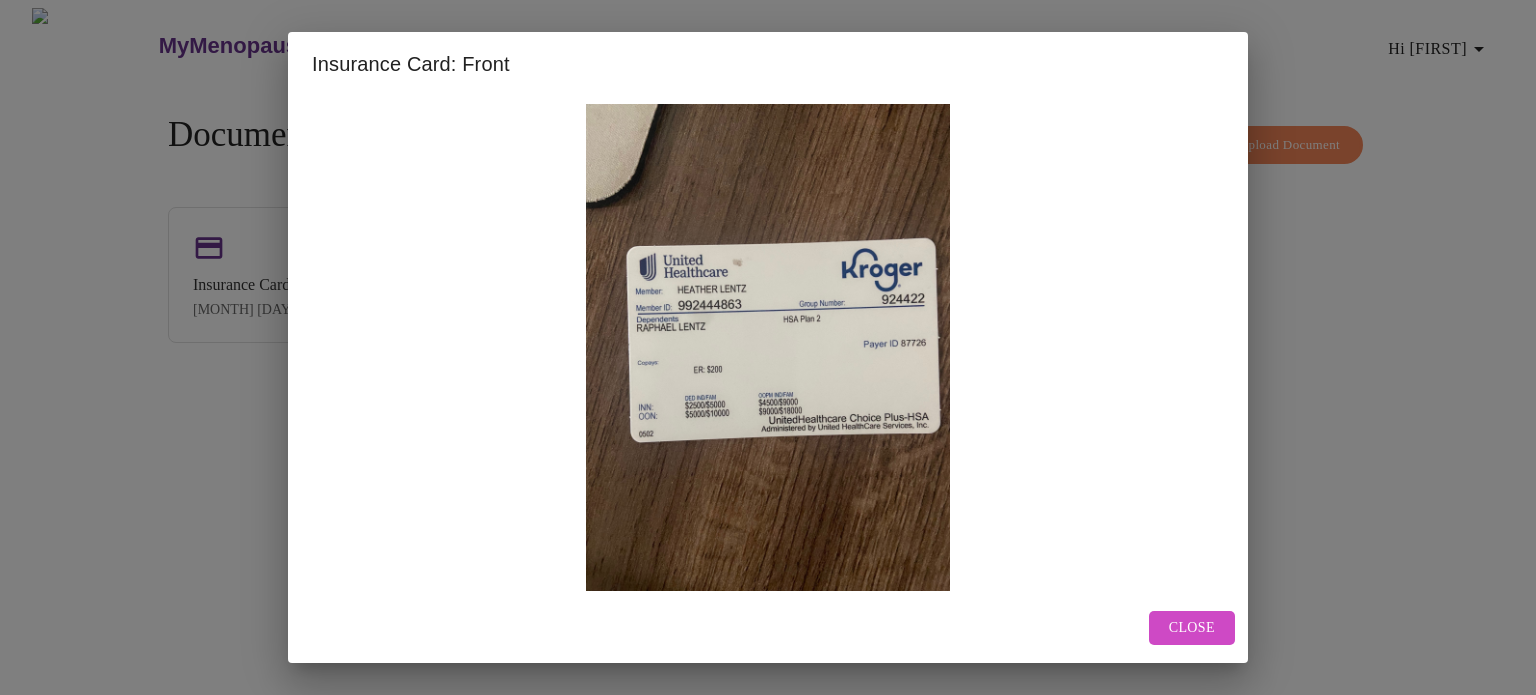 click on "Close" at bounding box center (1192, 628) 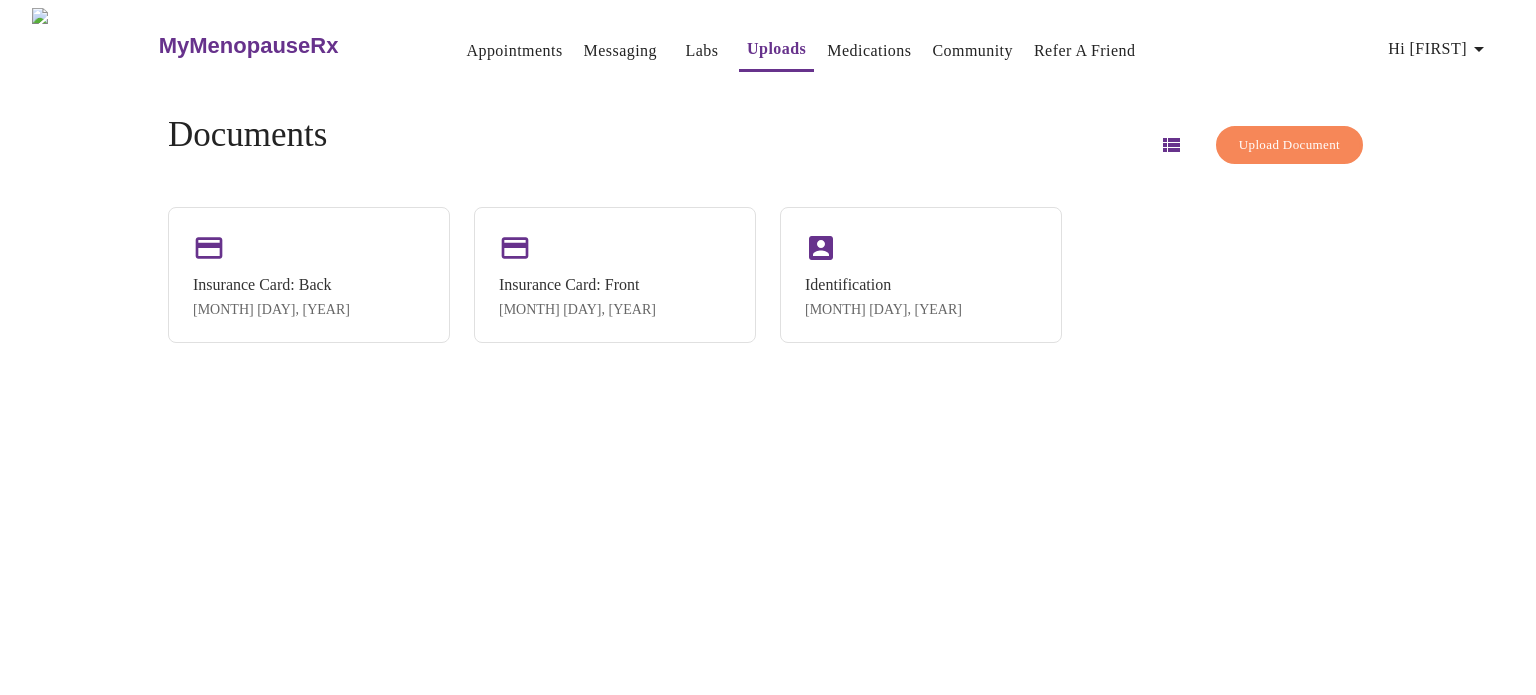 click 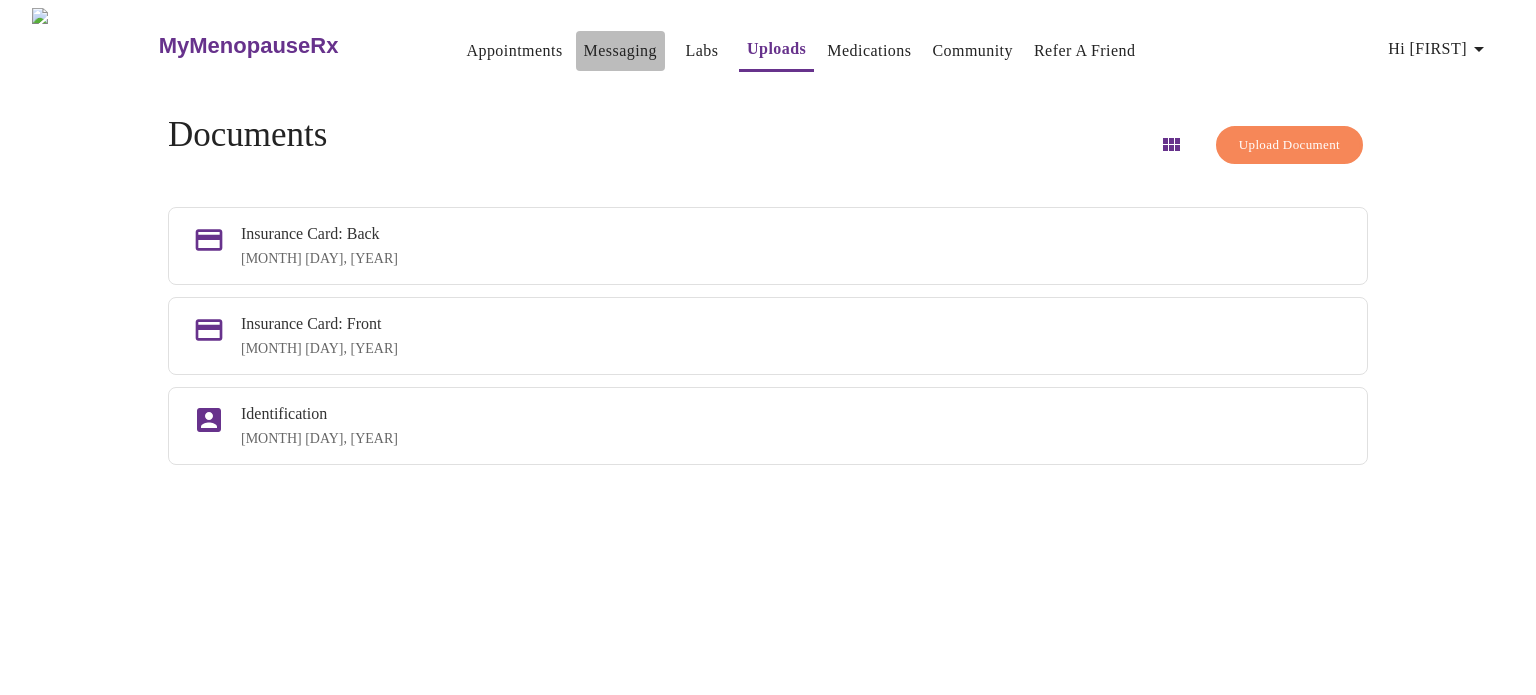 click on "Messaging" at bounding box center [620, 51] 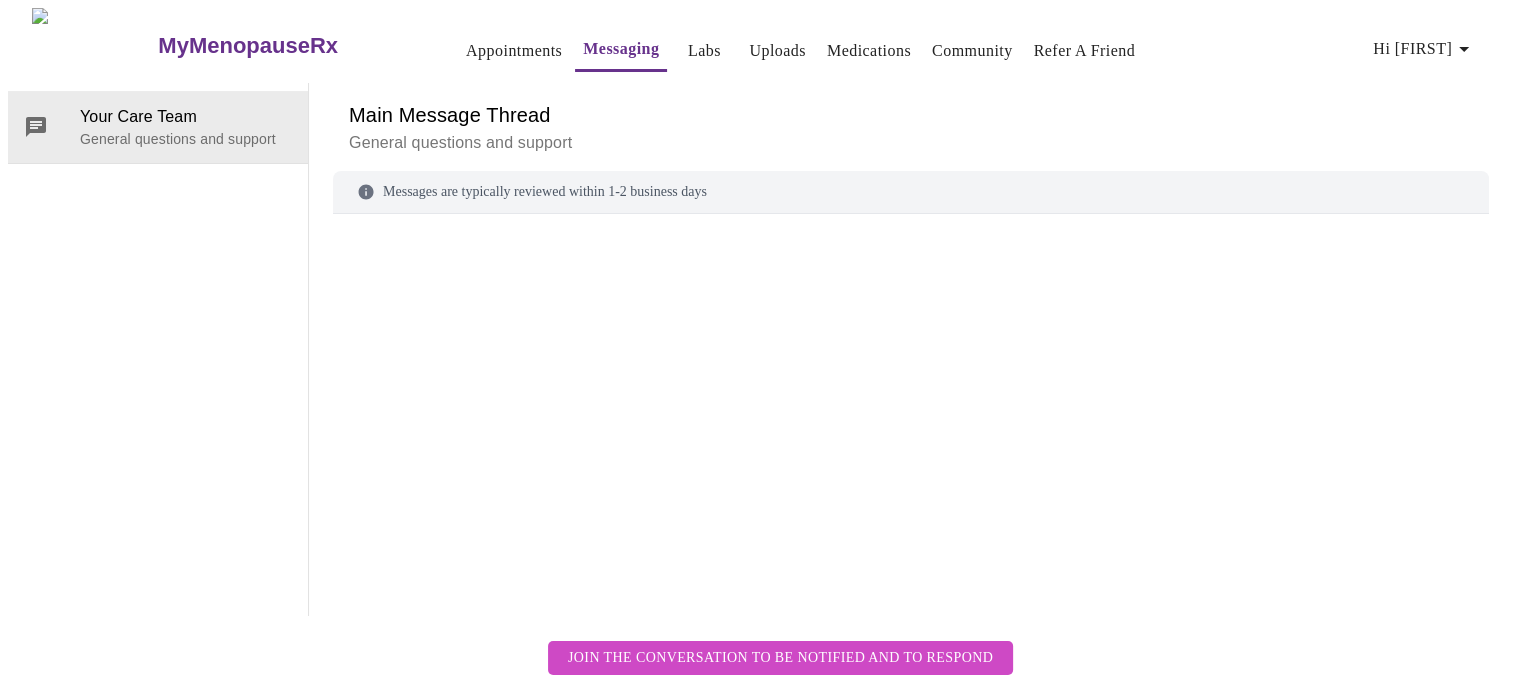 scroll, scrollTop: 75, scrollLeft: 0, axis: vertical 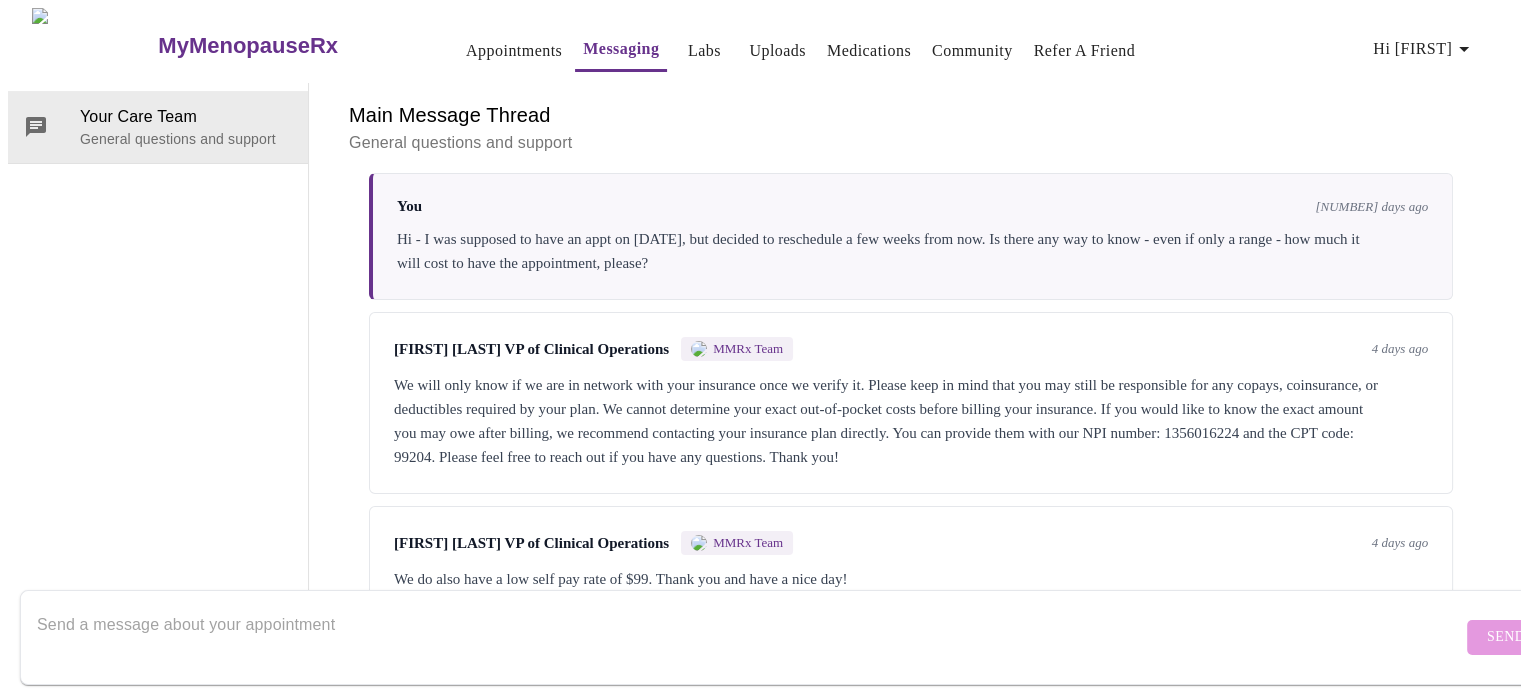 click at bounding box center [749, 637] 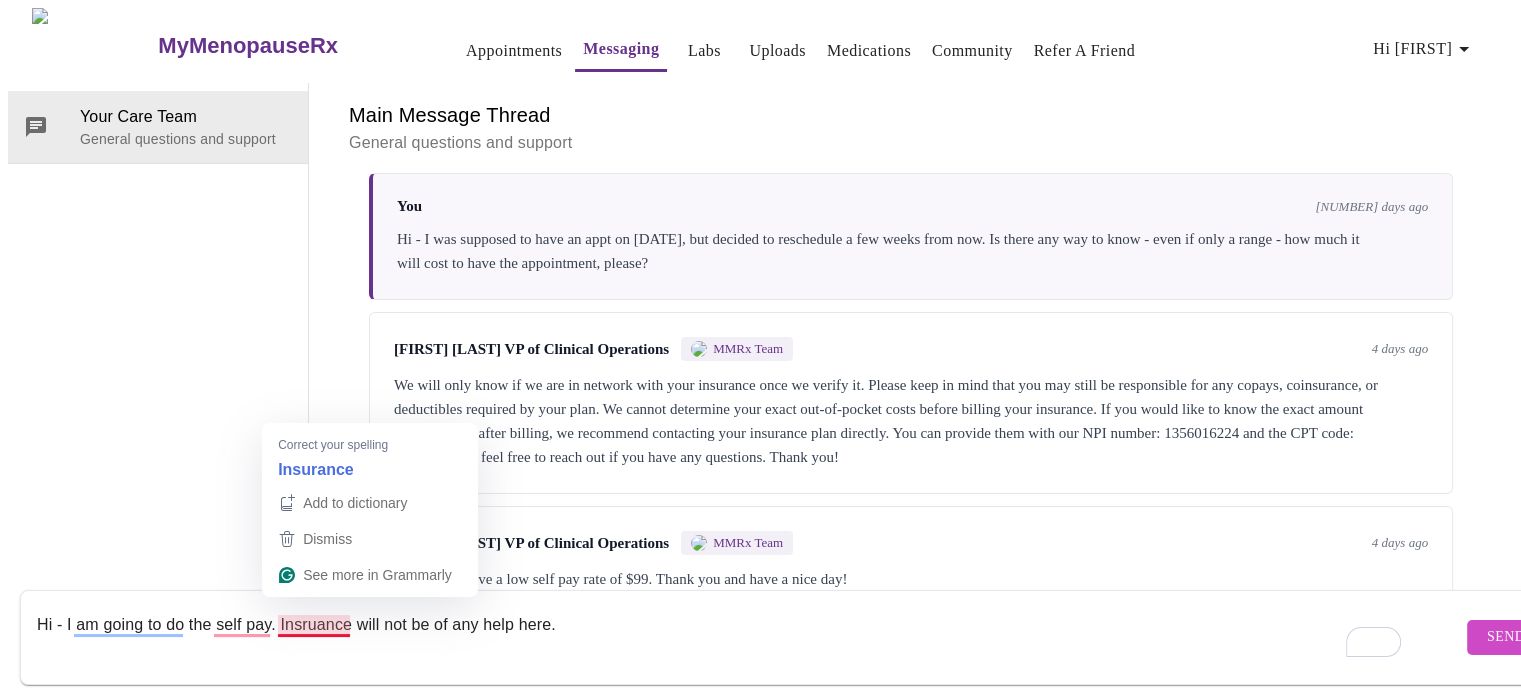 click on "Hi - I am going to do the self pay. Insruance will not be of any help here." at bounding box center [749, 637] 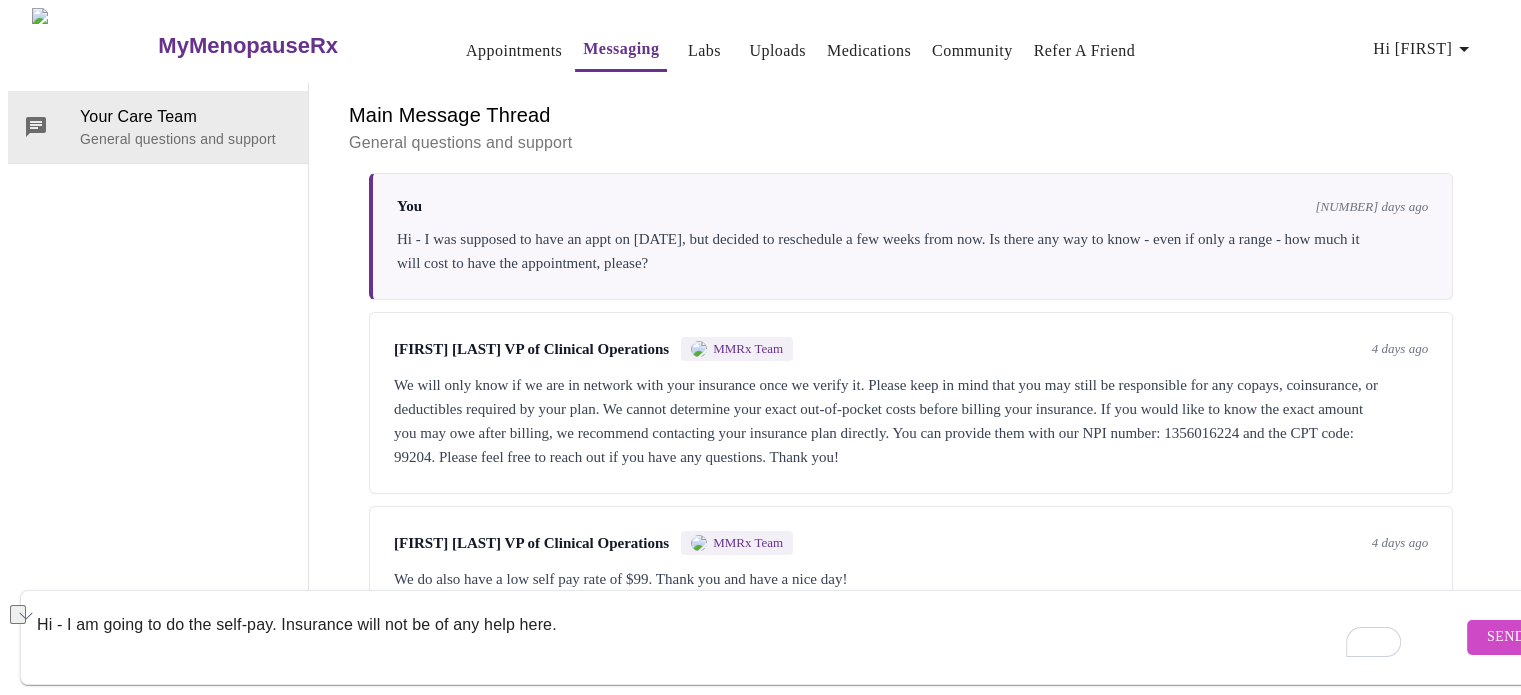 drag, startPoint x: 277, startPoint y: 601, endPoint x: 560, endPoint y: 611, distance: 283.17664 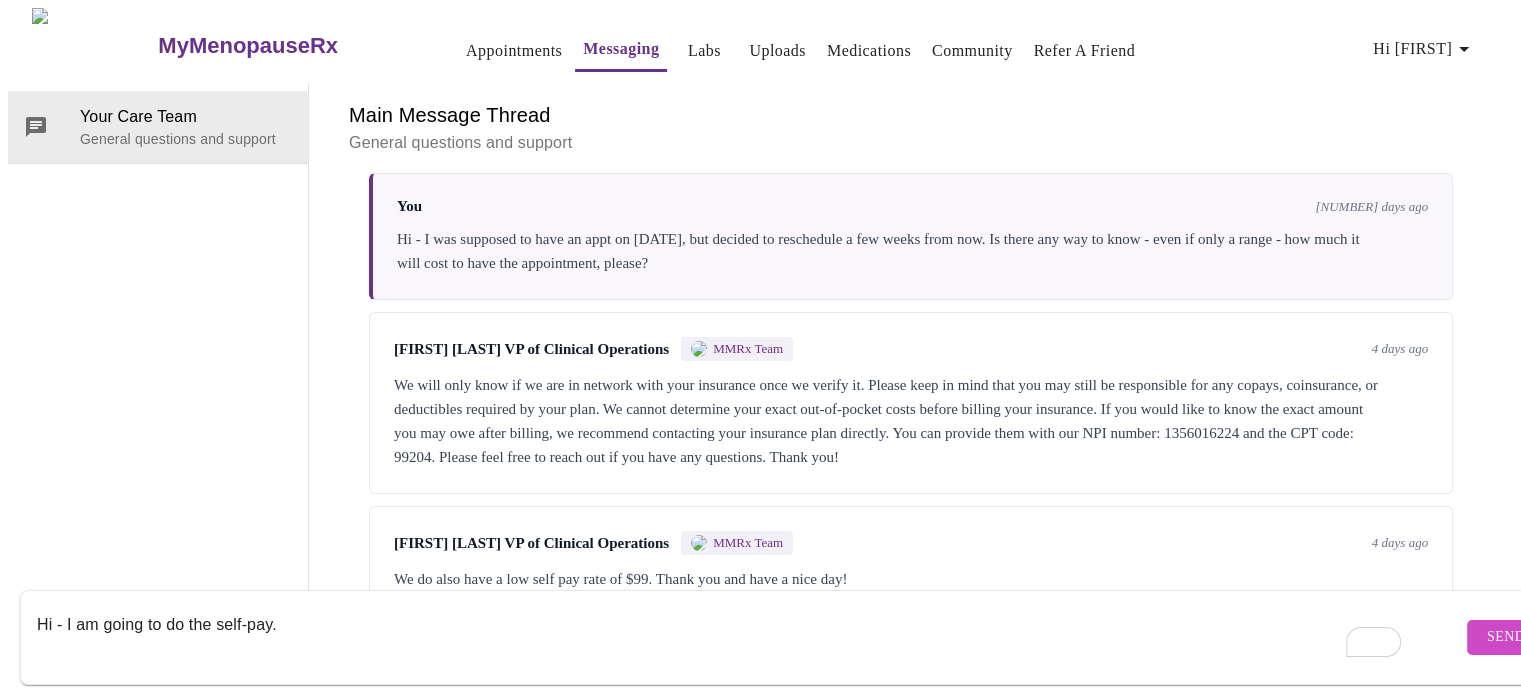 drag, startPoint x: 164, startPoint y: 604, endPoint x: 248, endPoint y: 601, distance: 84.05355 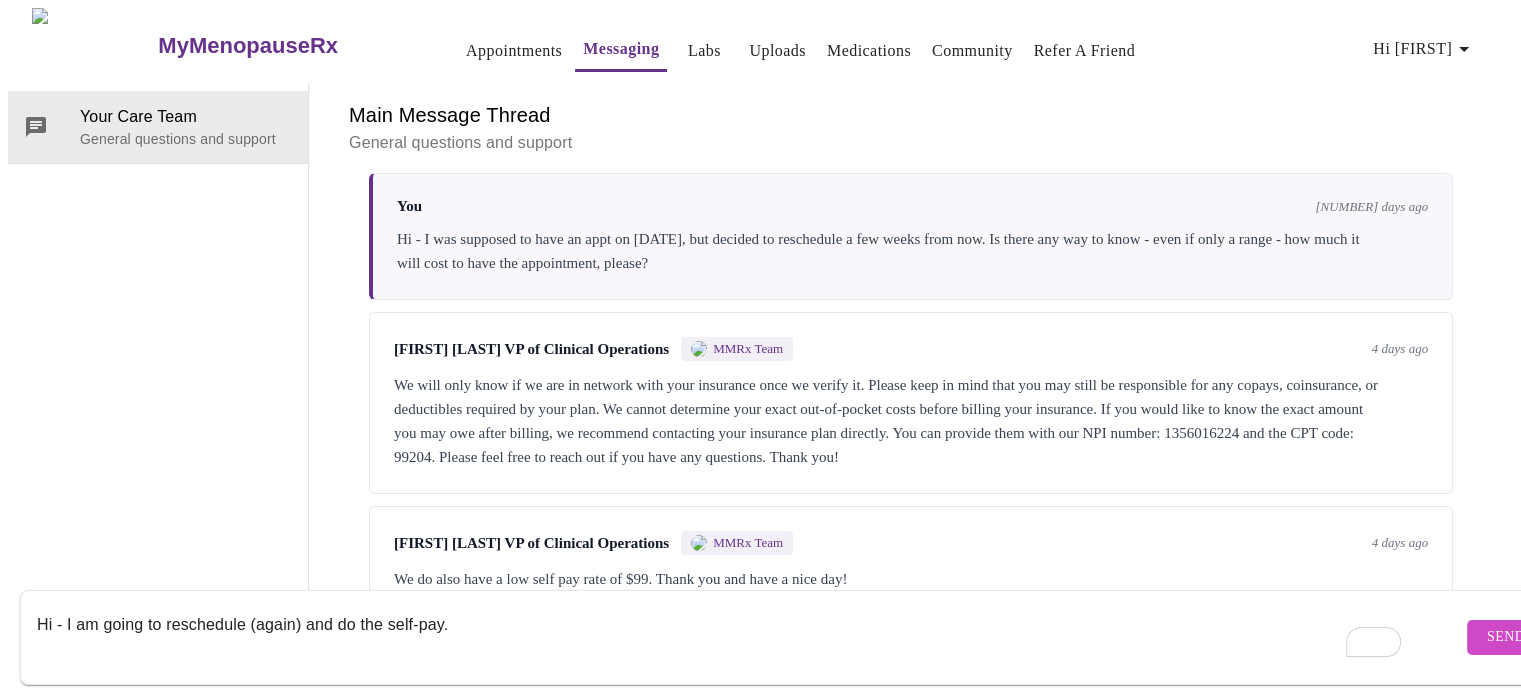 click on "Hi - I am going to reschedule (again) and do the self-pay." at bounding box center [749, 637] 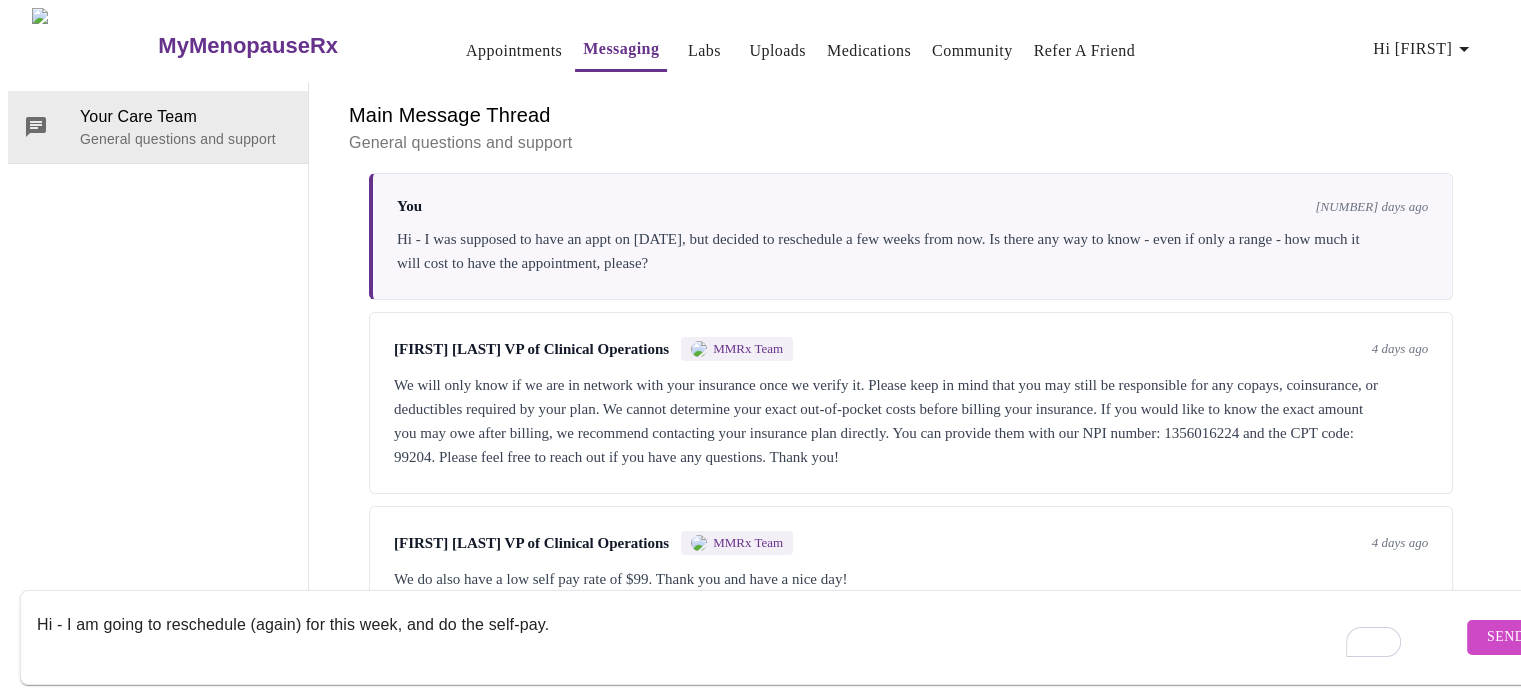 click on "Hi - I am going to reschedule (again) for this week, and do the self-pay." at bounding box center (749, 637) 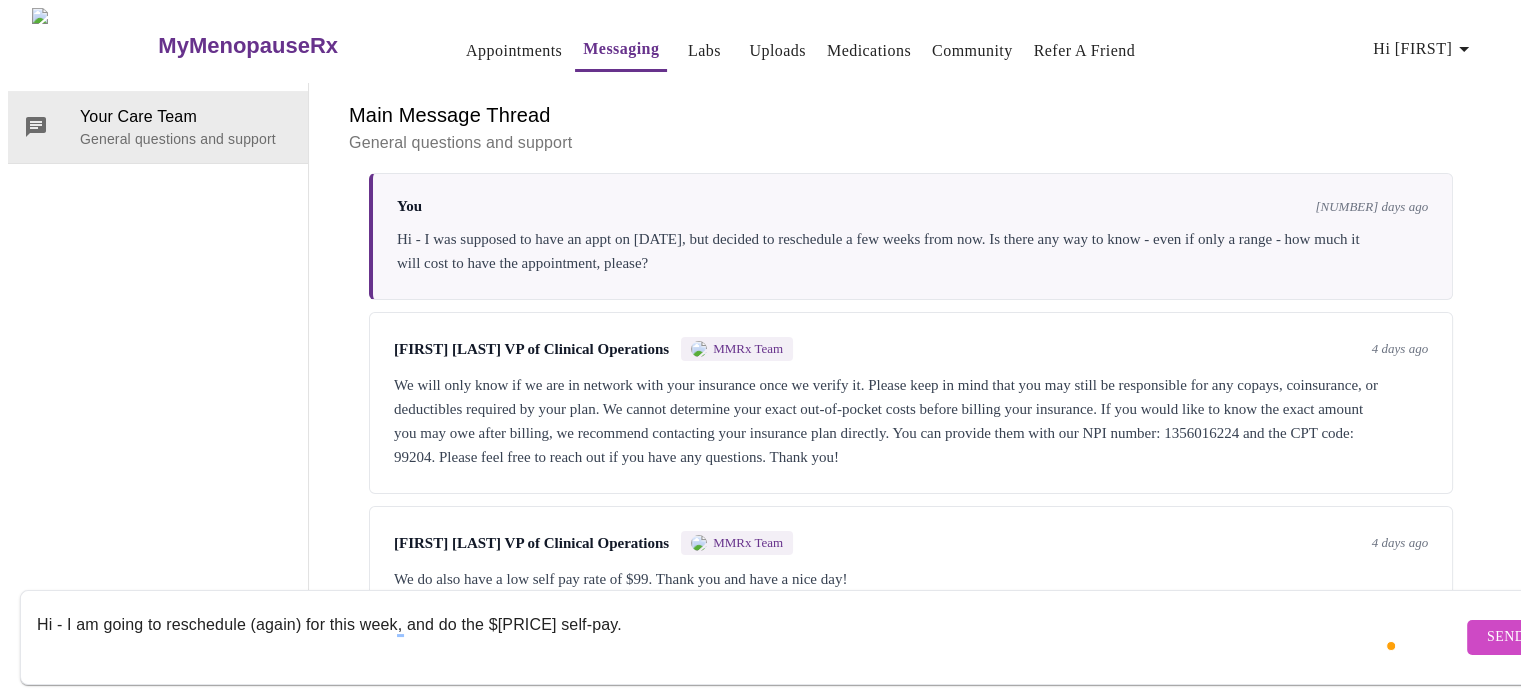 click on "Hi - I am going to reschedule (again) for this week, and do the $[PRICE] self-pay." at bounding box center [749, 637] 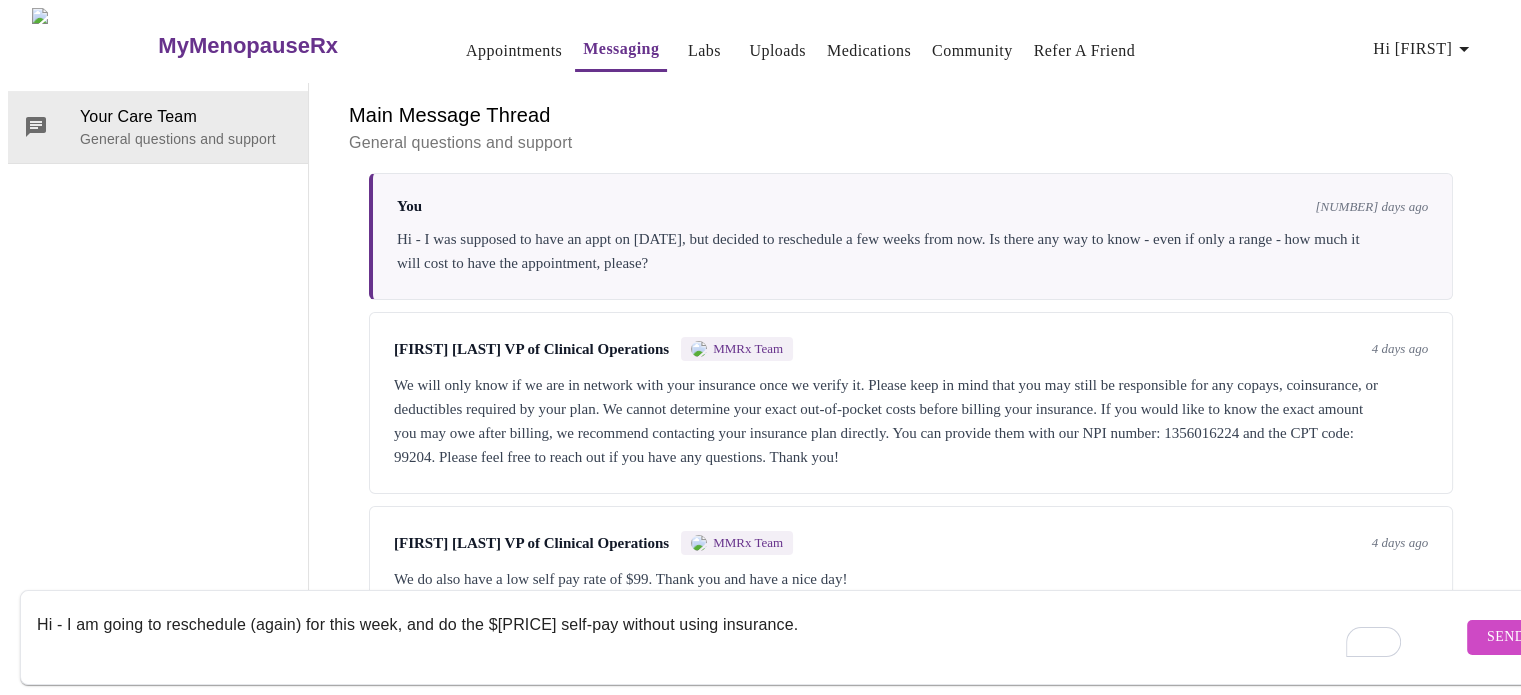 click on "Hi - I am going to reschedule (again) for this week, and do the $[PRICE] self-pay without using insurance." at bounding box center (749, 637) 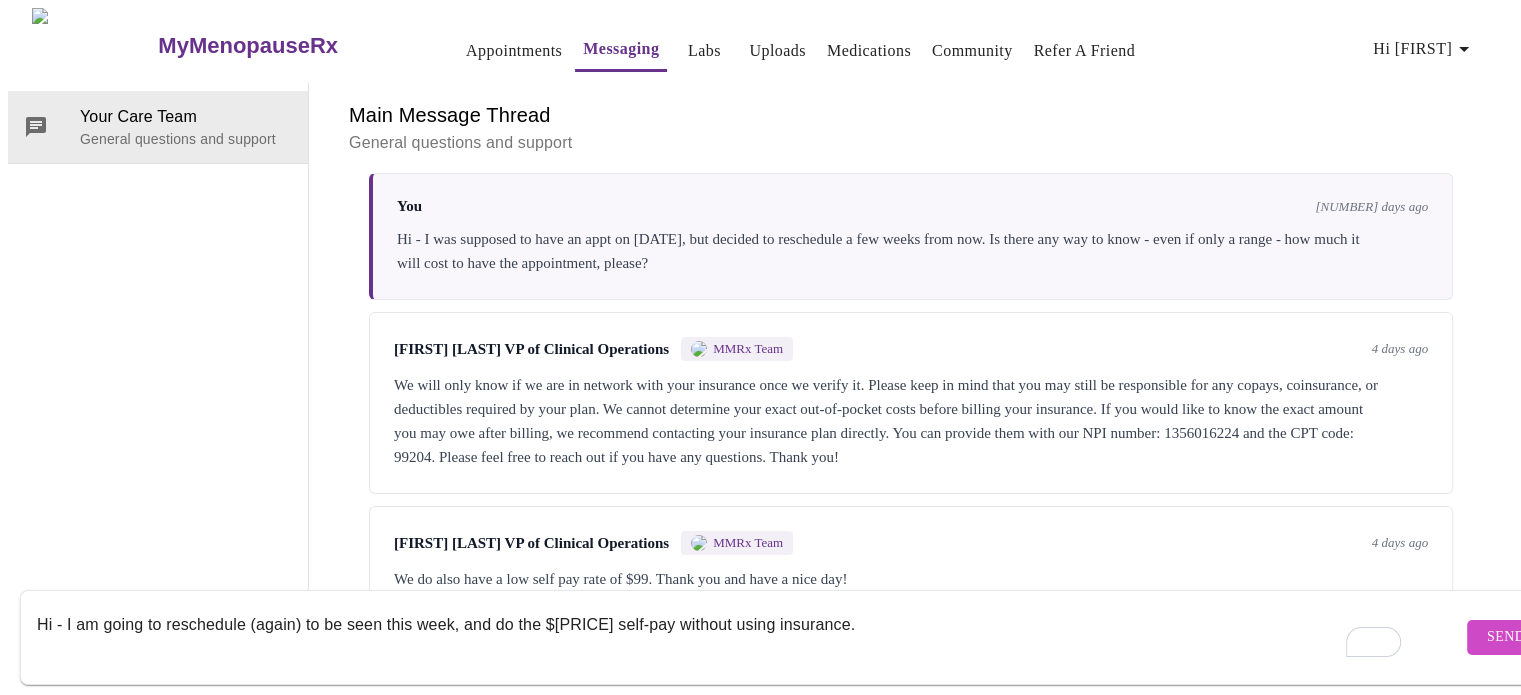 click on "Hi - I am going to reschedule (again) to be seen this week, and do the $[PRICE] self-pay without using insurance." at bounding box center (749, 637) 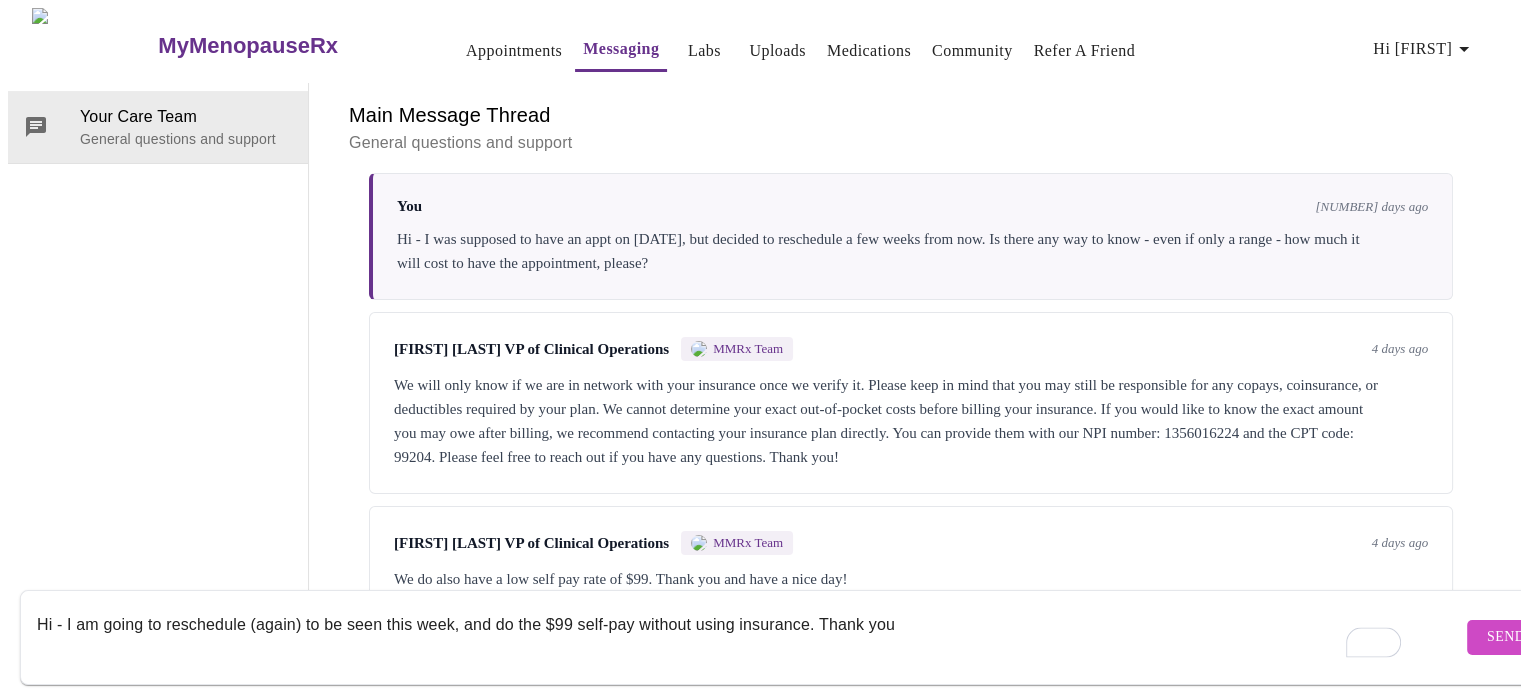 type on "Hi - I am going to reschedule (again) to be seen this week, and do the $99 self-pay without using insurance. Thank you" 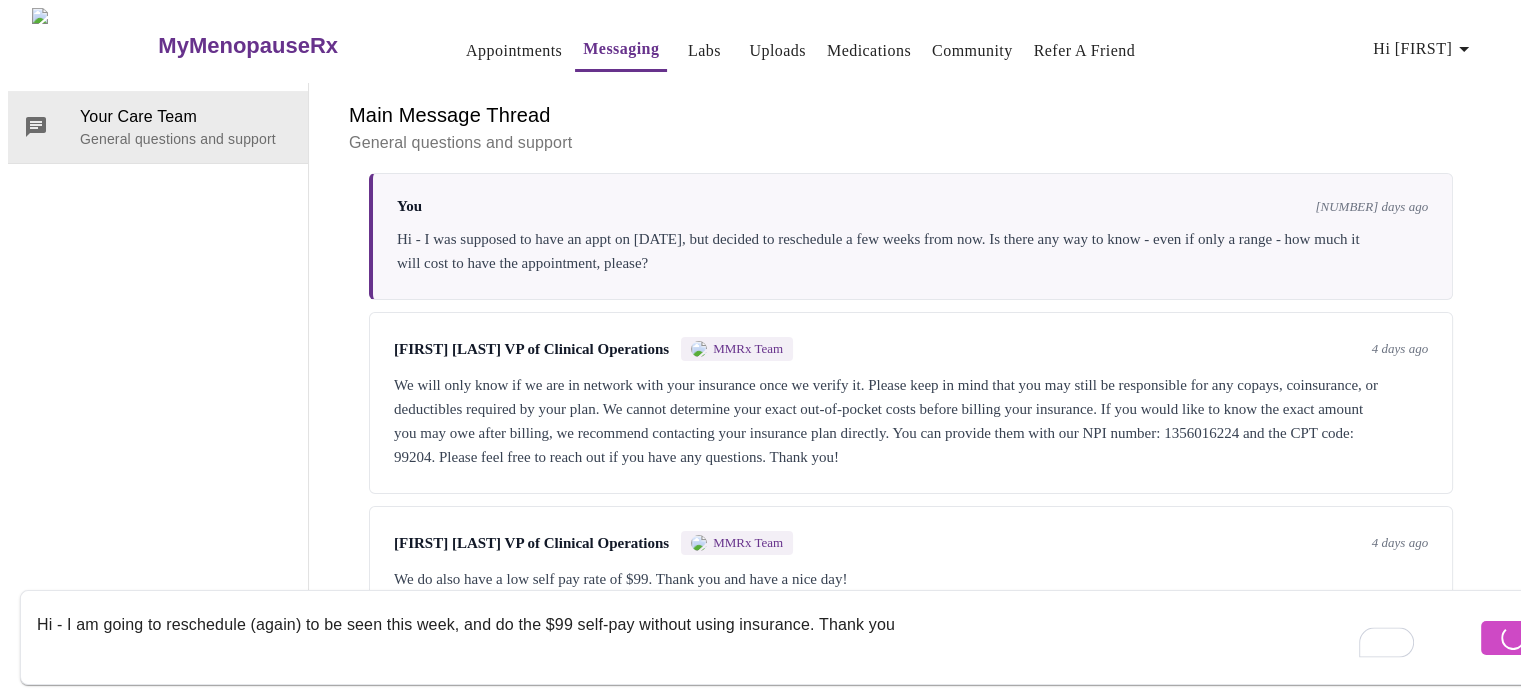 type 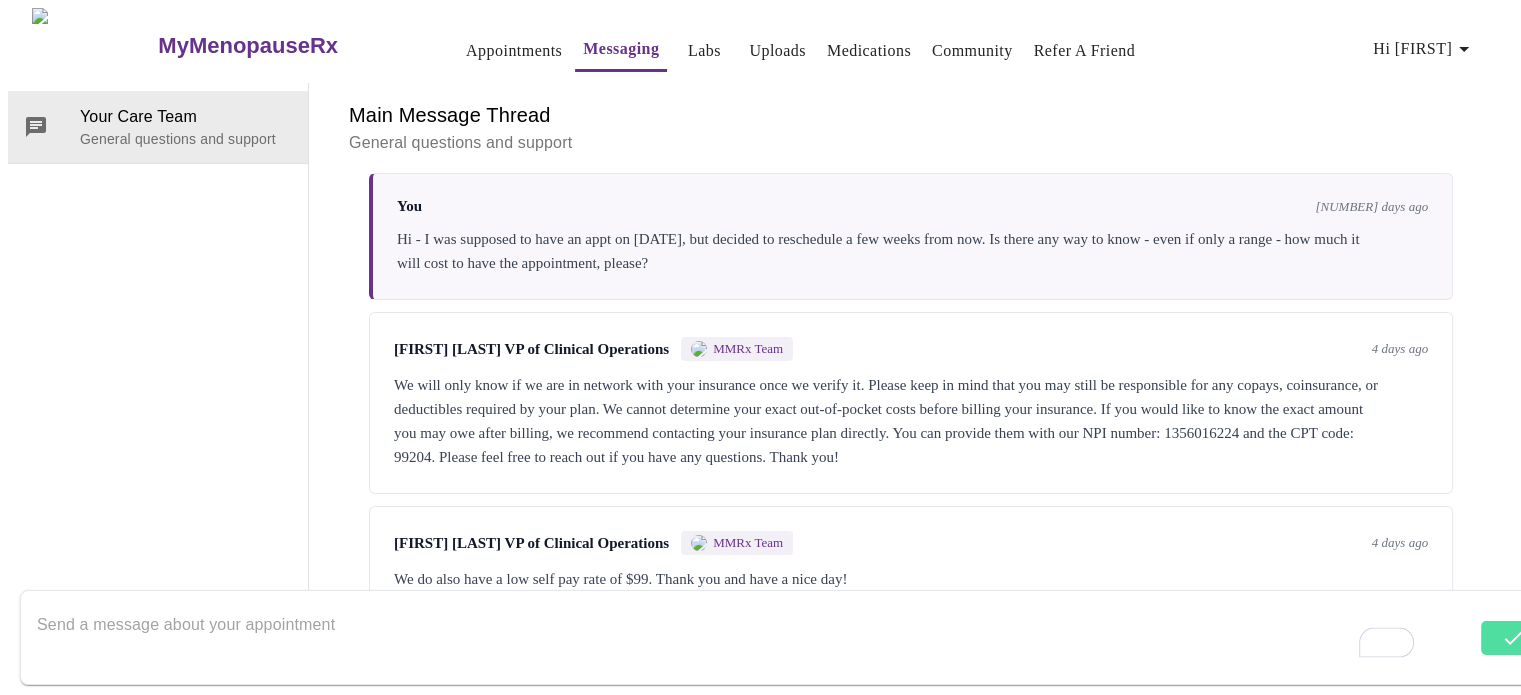 scroll, scrollTop: 392, scrollLeft: 0, axis: vertical 